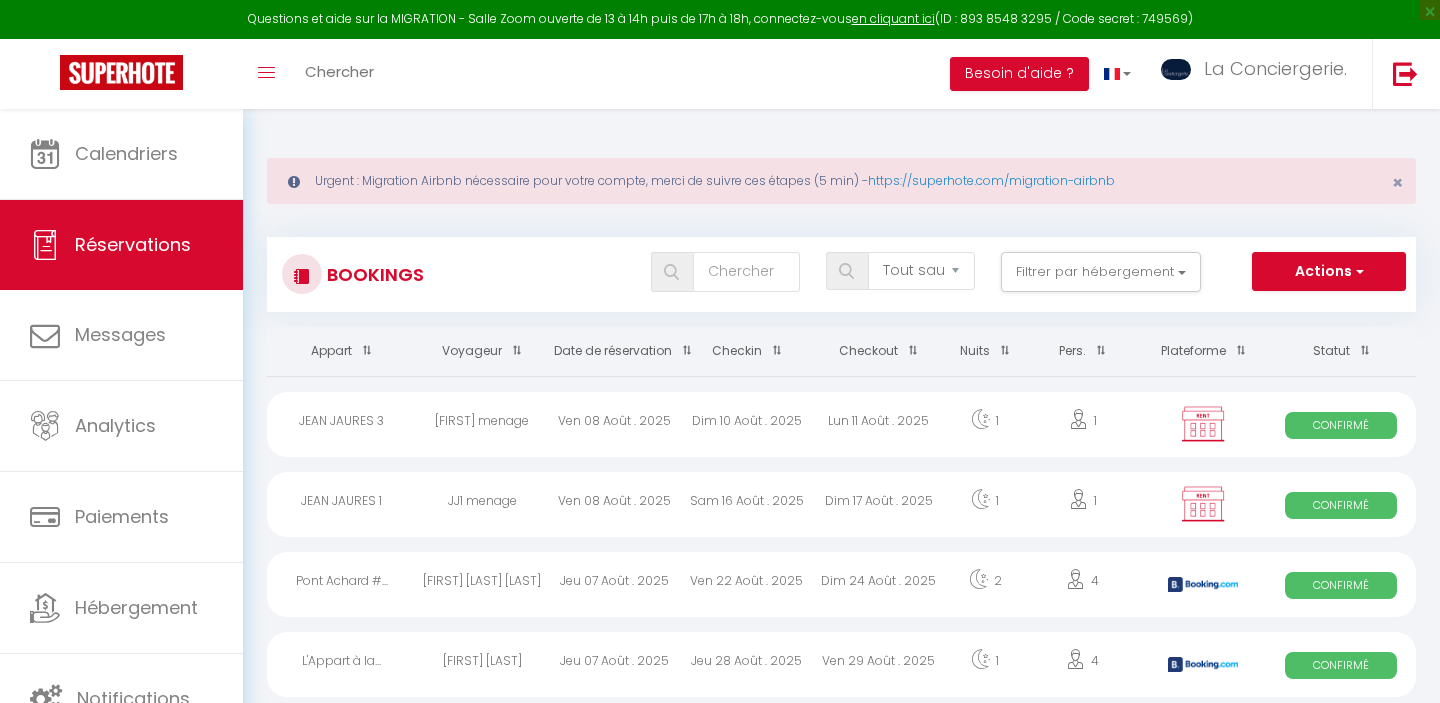 select on "not_cancelled" 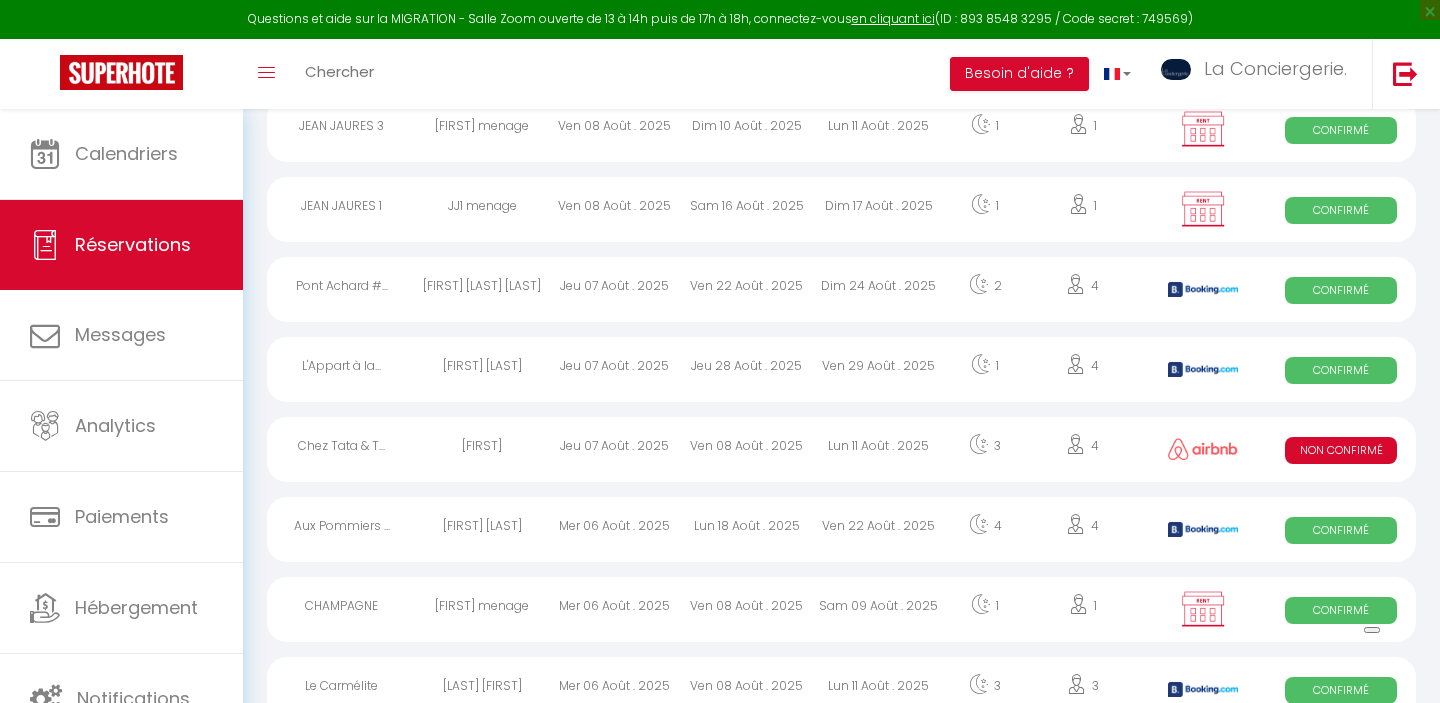 scroll, scrollTop: 295, scrollLeft: 0, axis: vertical 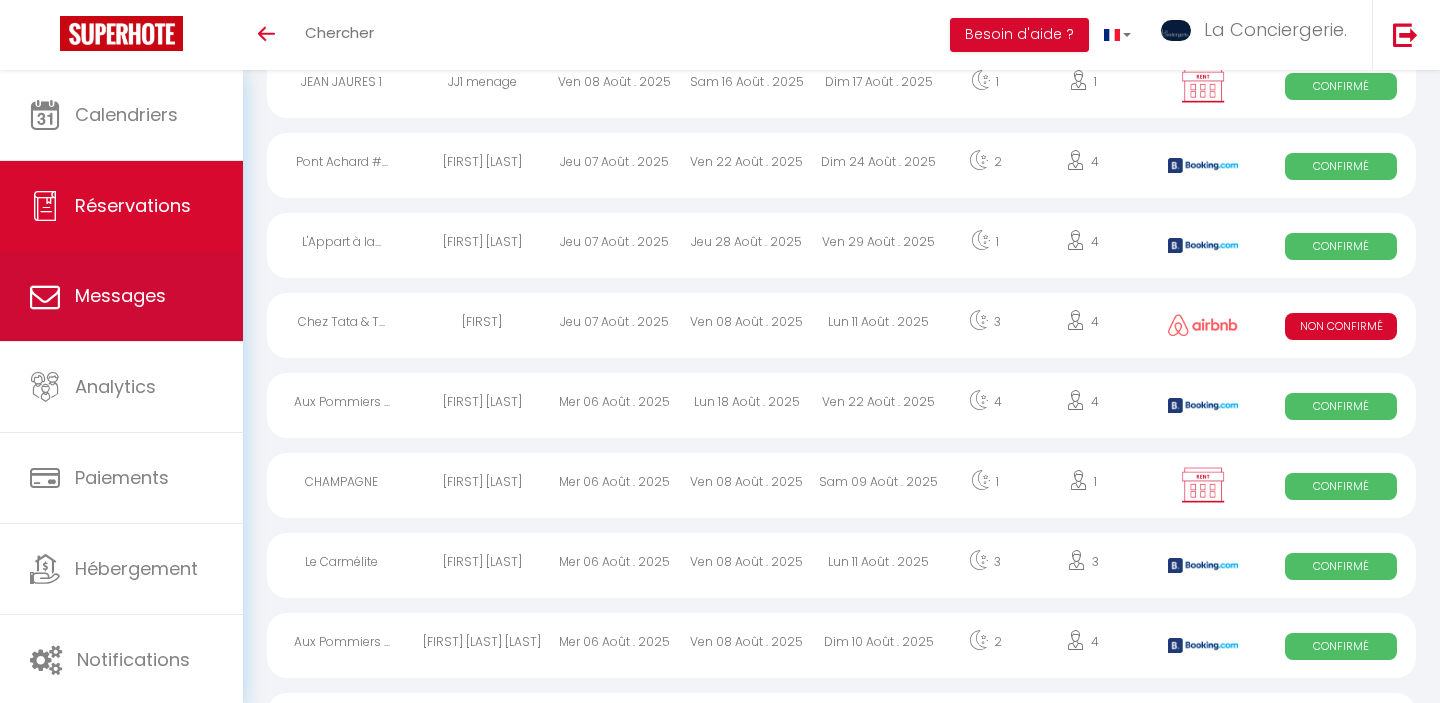 click on "Messages" at bounding box center (120, 295) 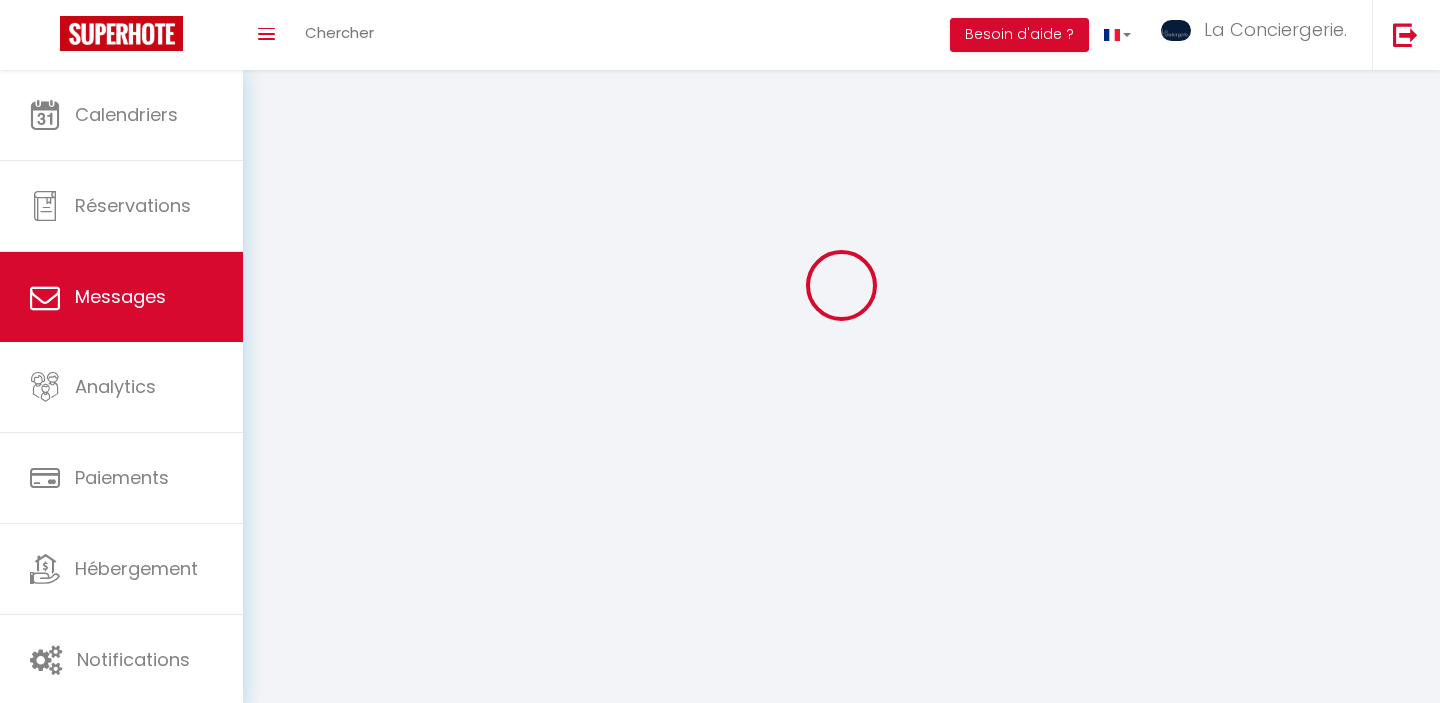 scroll, scrollTop: 0, scrollLeft: 0, axis: both 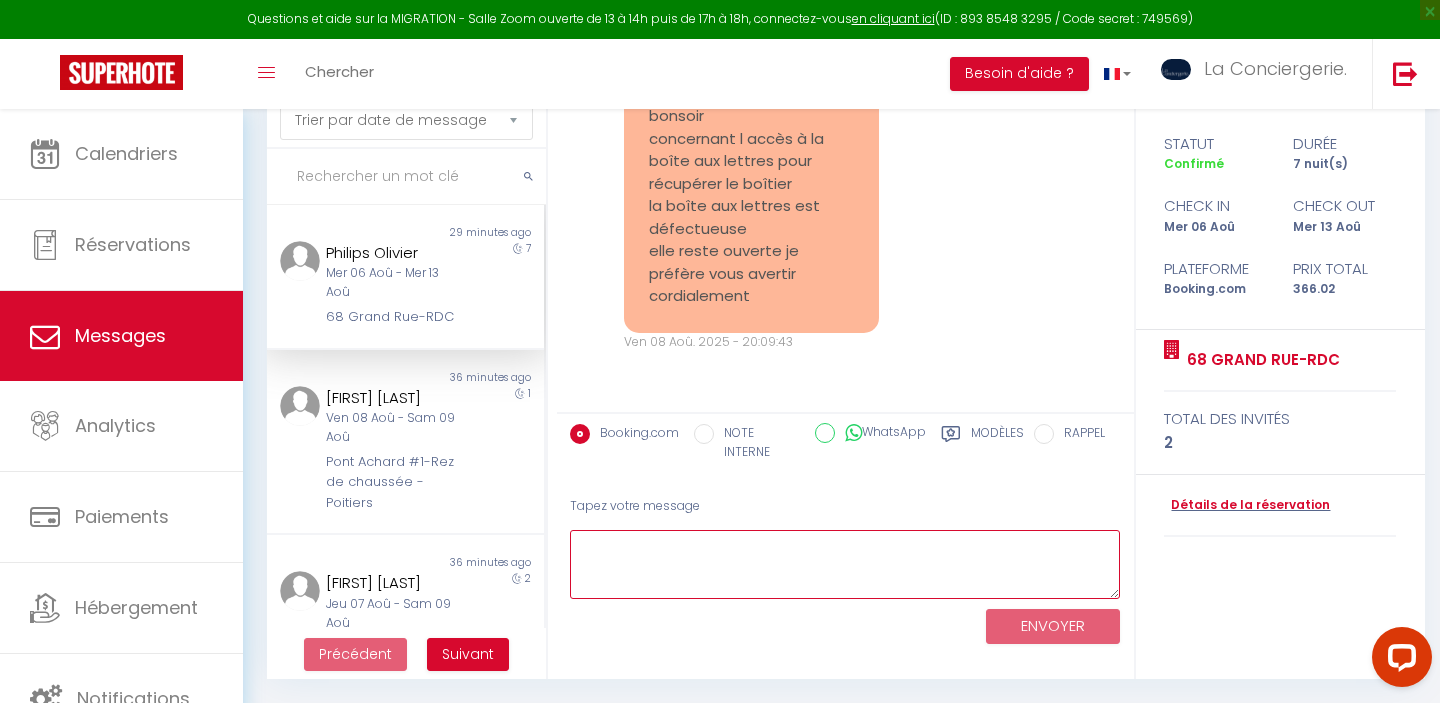 click at bounding box center [845, 564] 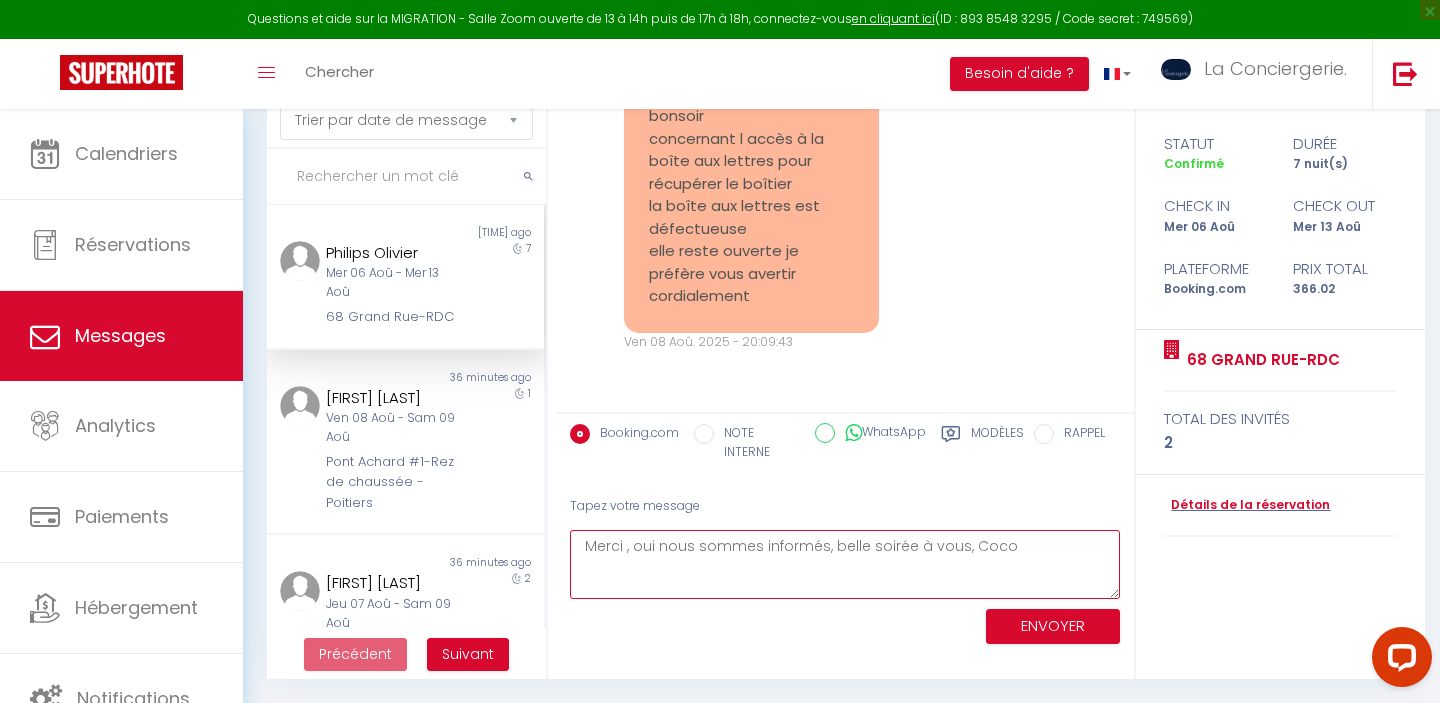type on "Merci , oui nous sommes informés, belle soirée à vous, Coco" 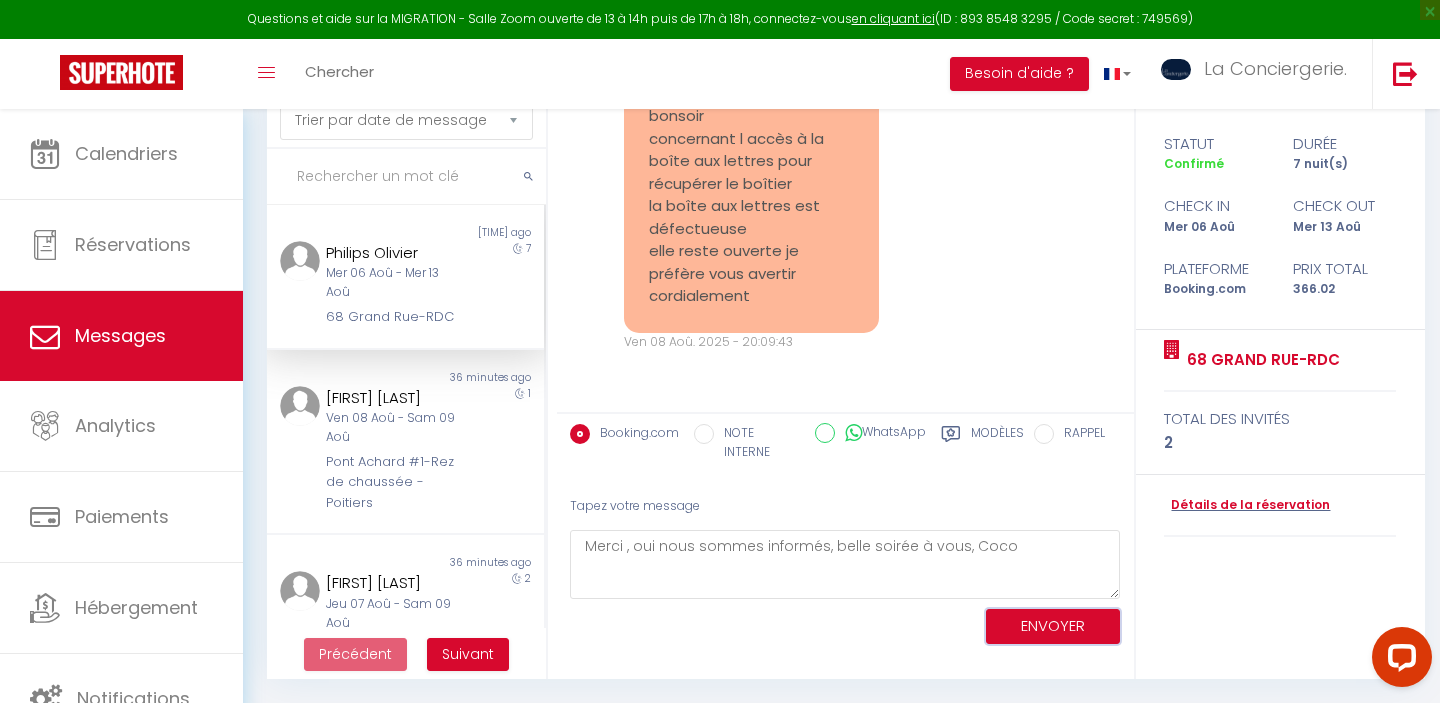 click on "ENVOYER" at bounding box center (1053, 626) 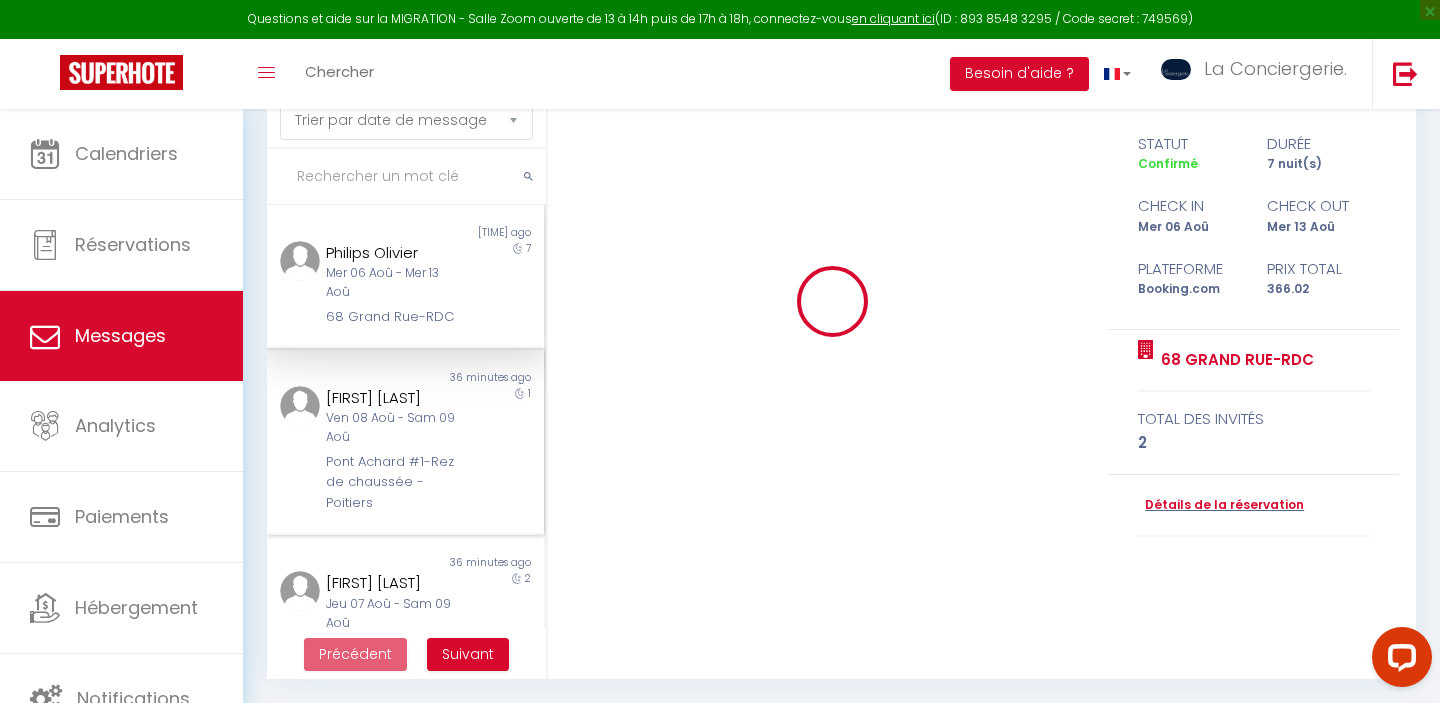 type 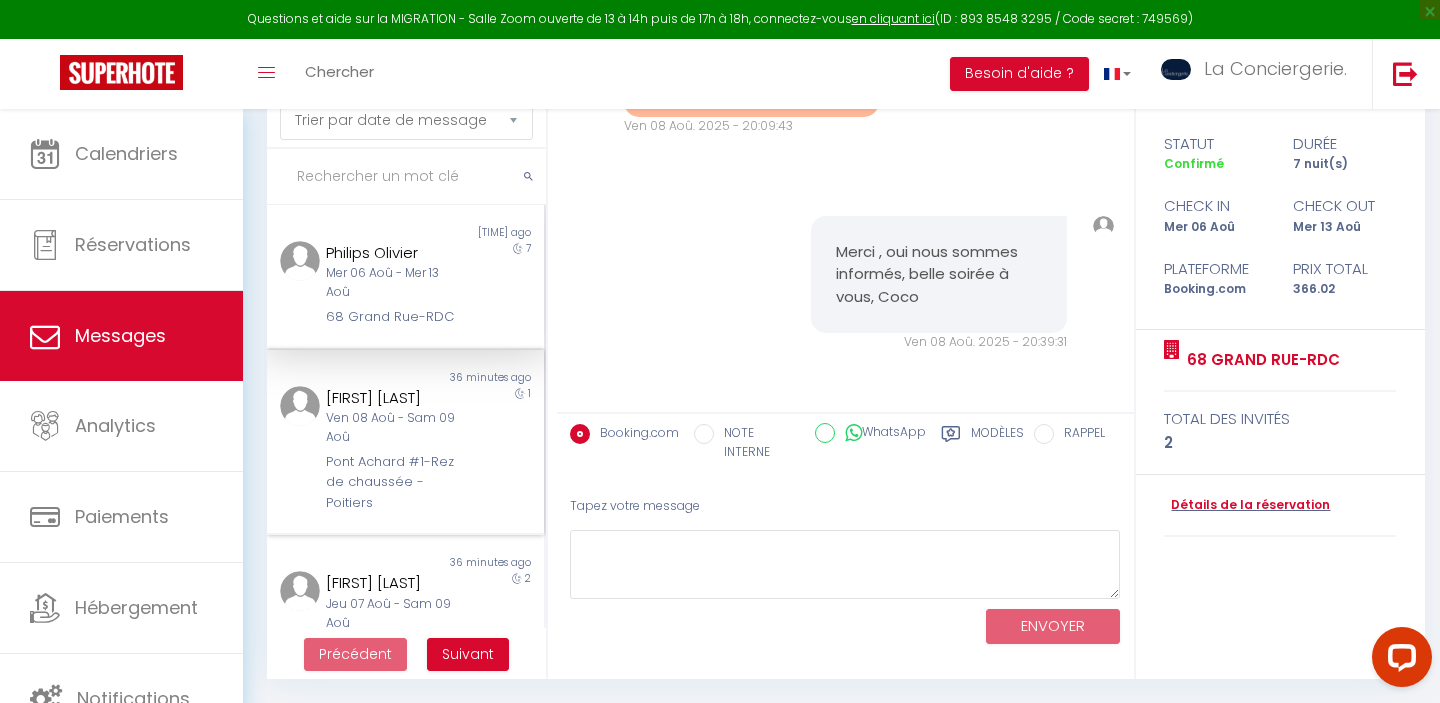 click on "Pont Achard #1-Rez de chaussée -Poitiers" at bounding box center (393, 482) 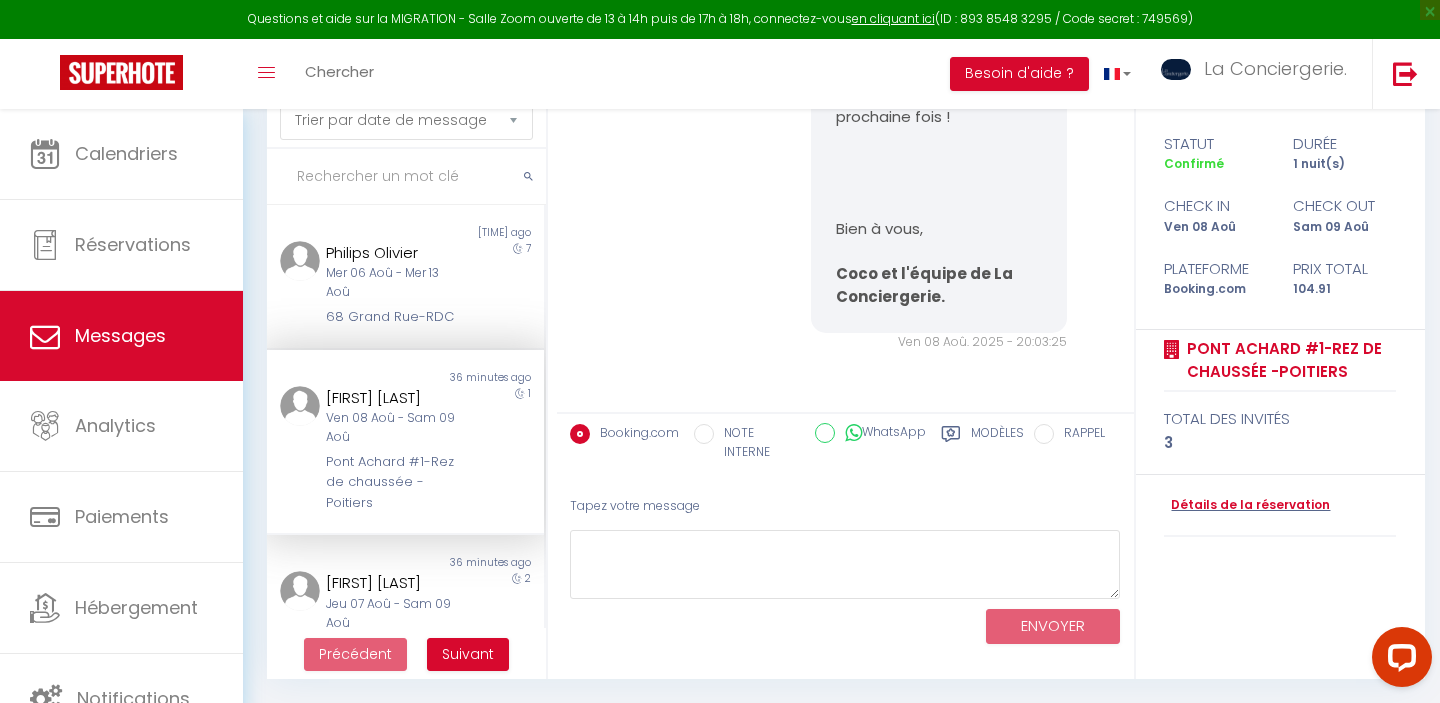scroll, scrollTop: 8445, scrollLeft: 0, axis: vertical 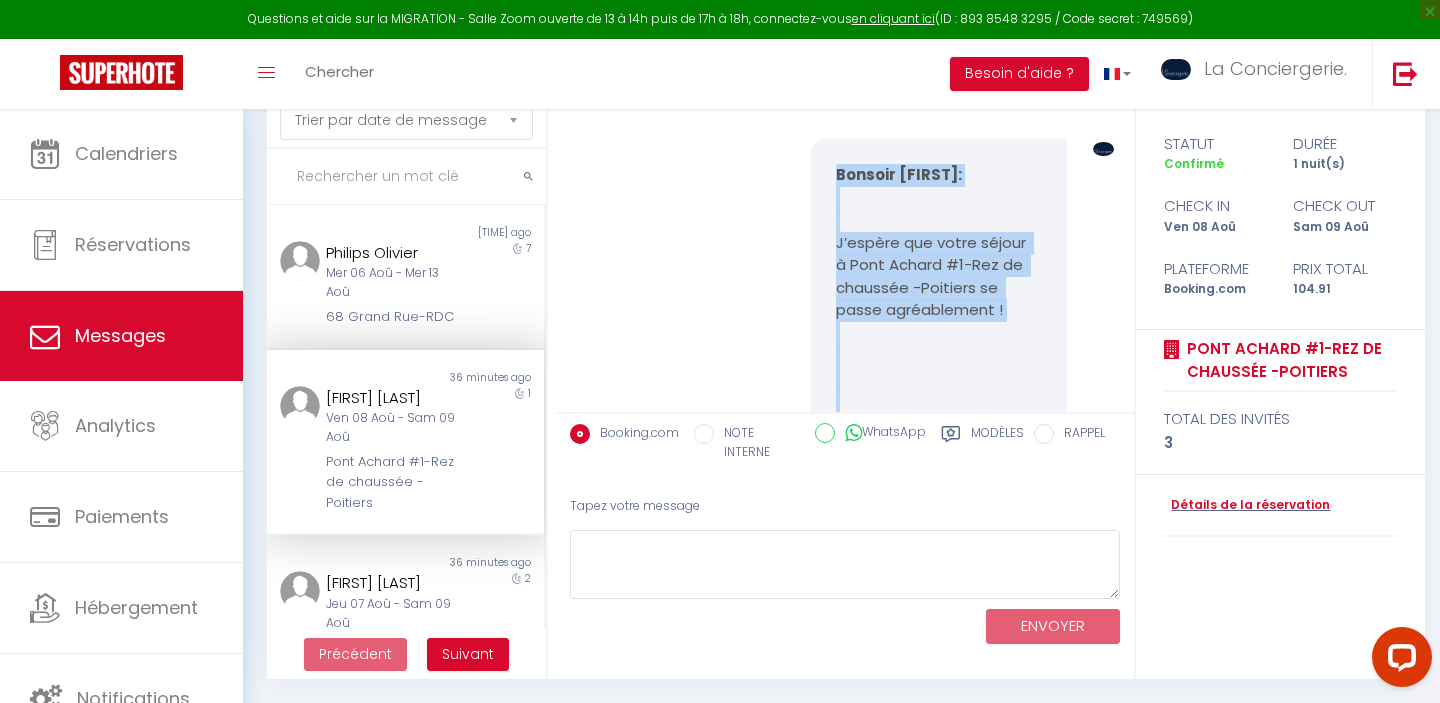 drag, startPoint x: 981, startPoint y: 299, endPoint x: 831, endPoint y: 289, distance: 150.33296 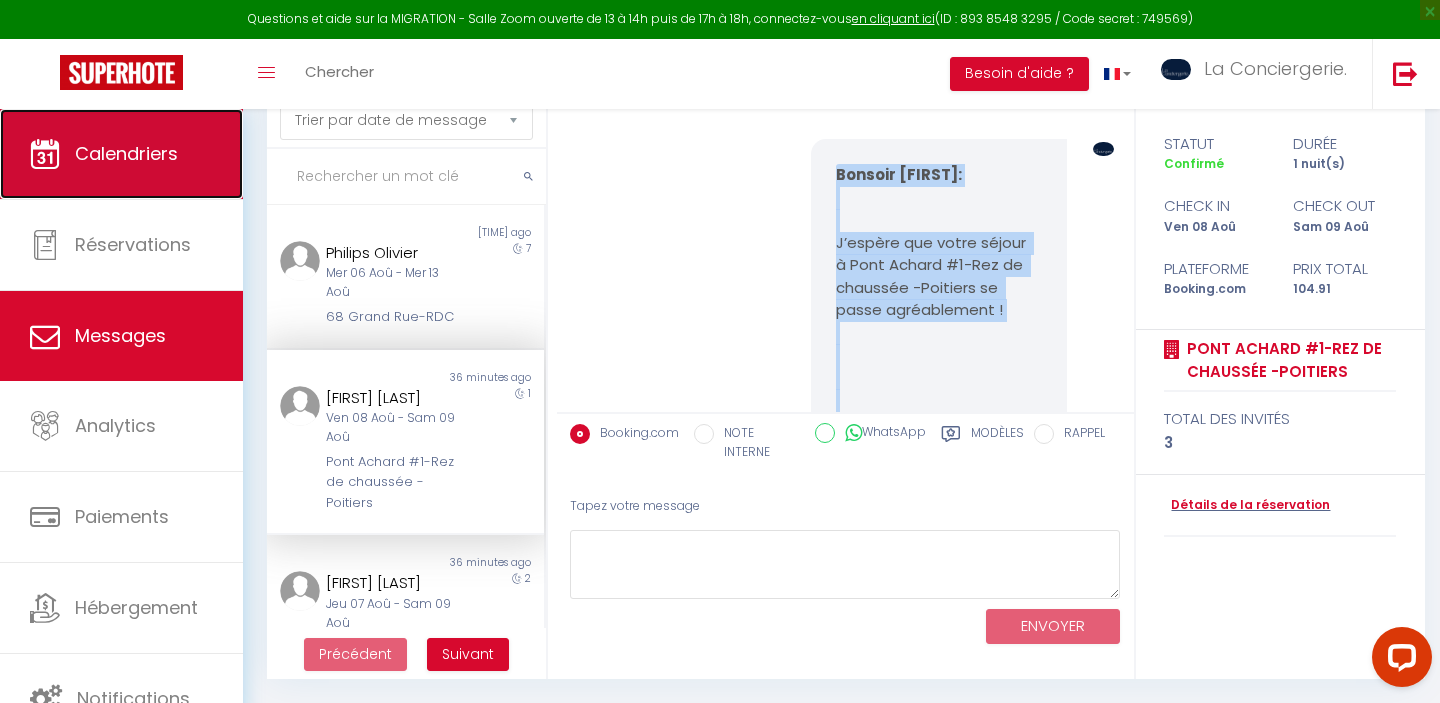 click on "Calendriers" at bounding box center [126, 153] 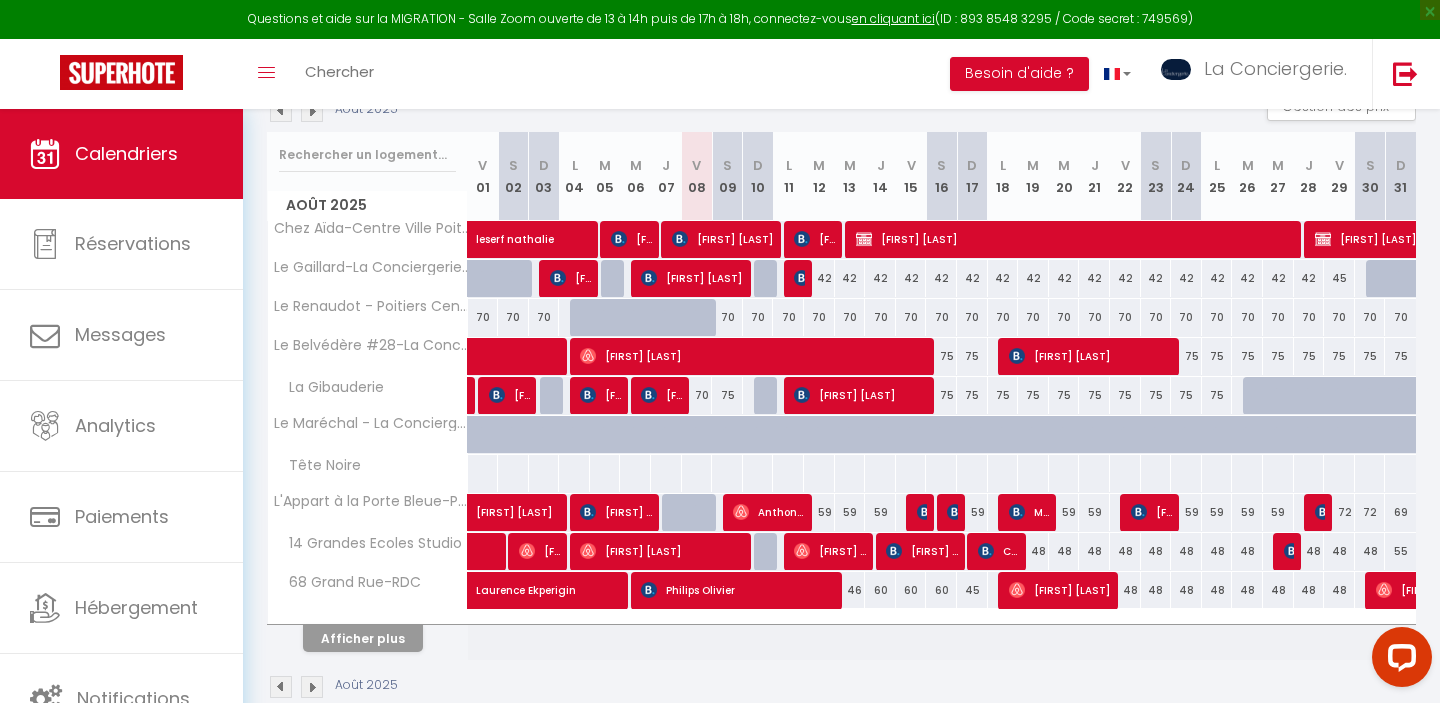 scroll, scrollTop: 360, scrollLeft: 0, axis: vertical 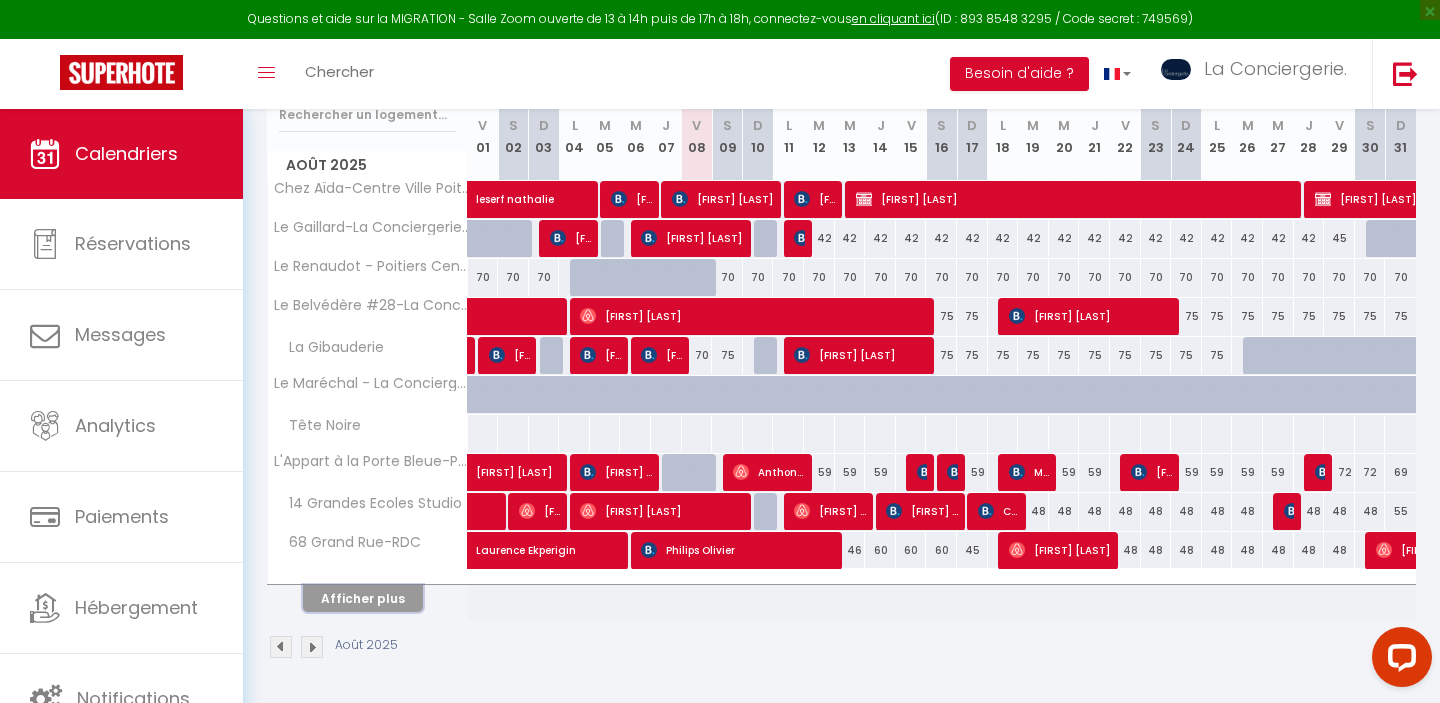 click on "Afficher plus" at bounding box center (363, 598) 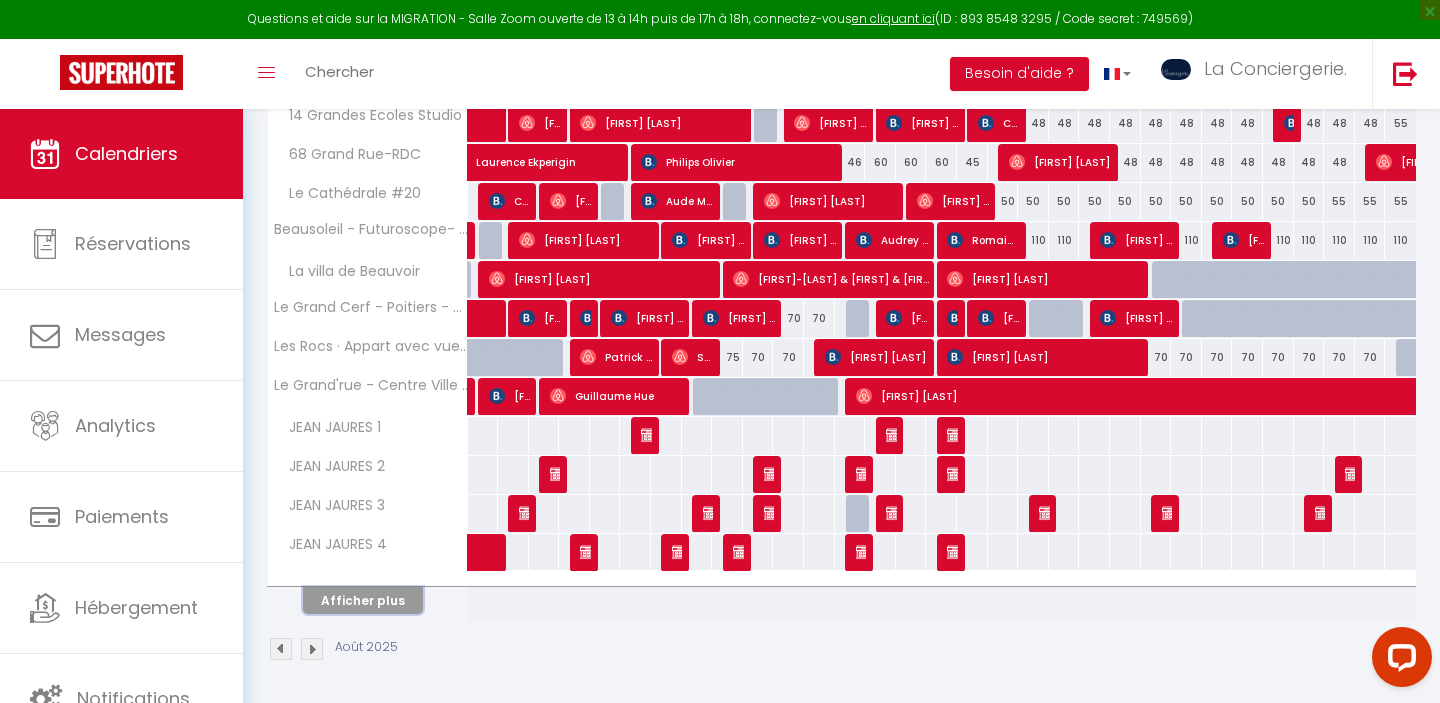 scroll, scrollTop: 749, scrollLeft: 0, axis: vertical 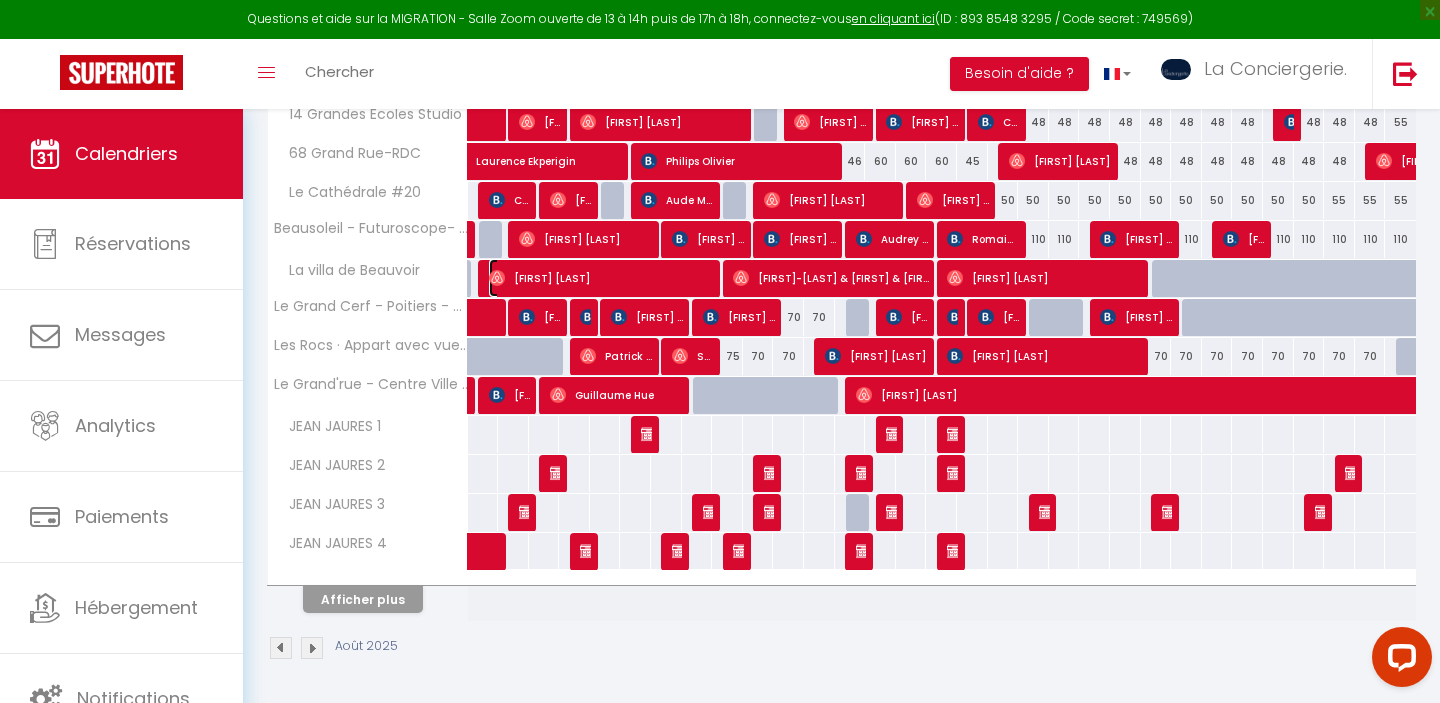 click on "[FIRST] [LAST]" at bounding box center [602, 278] 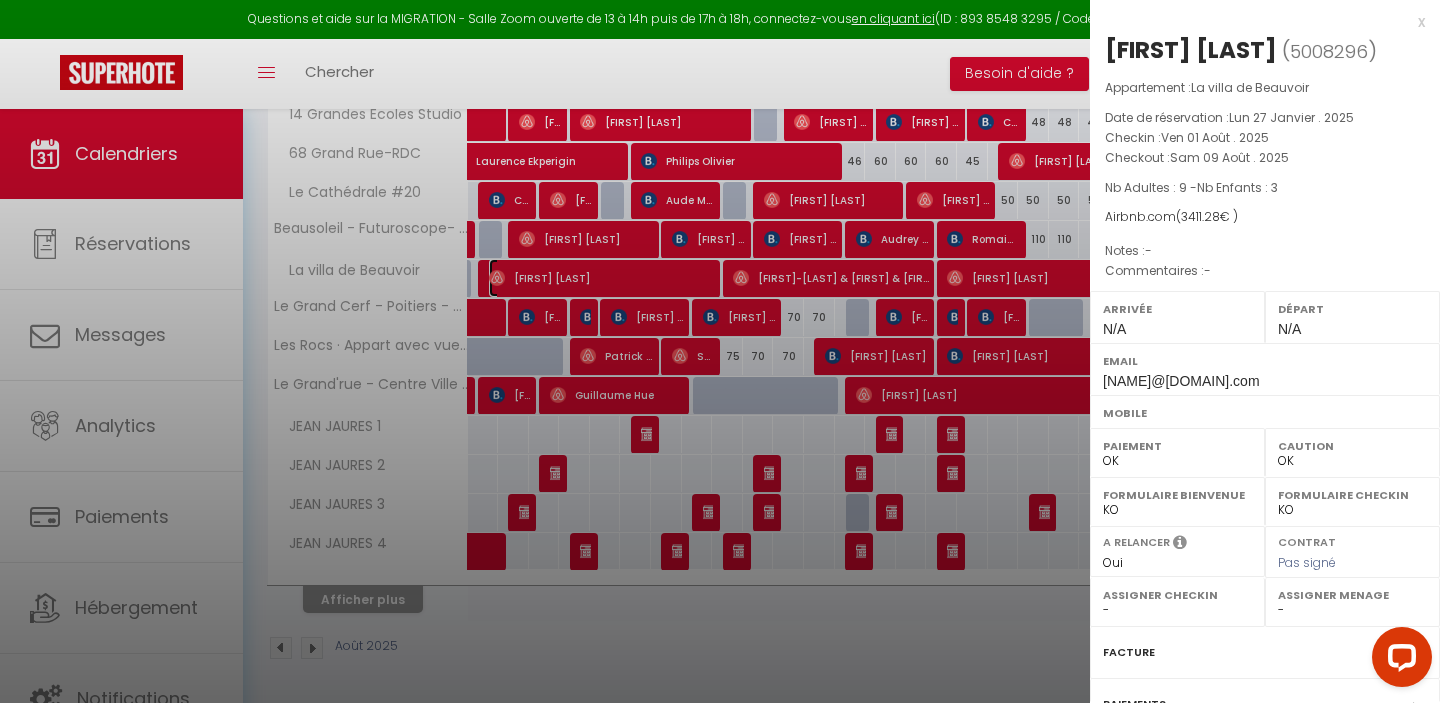 scroll, scrollTop: 210, scrollLeft: 0, axis: vertical 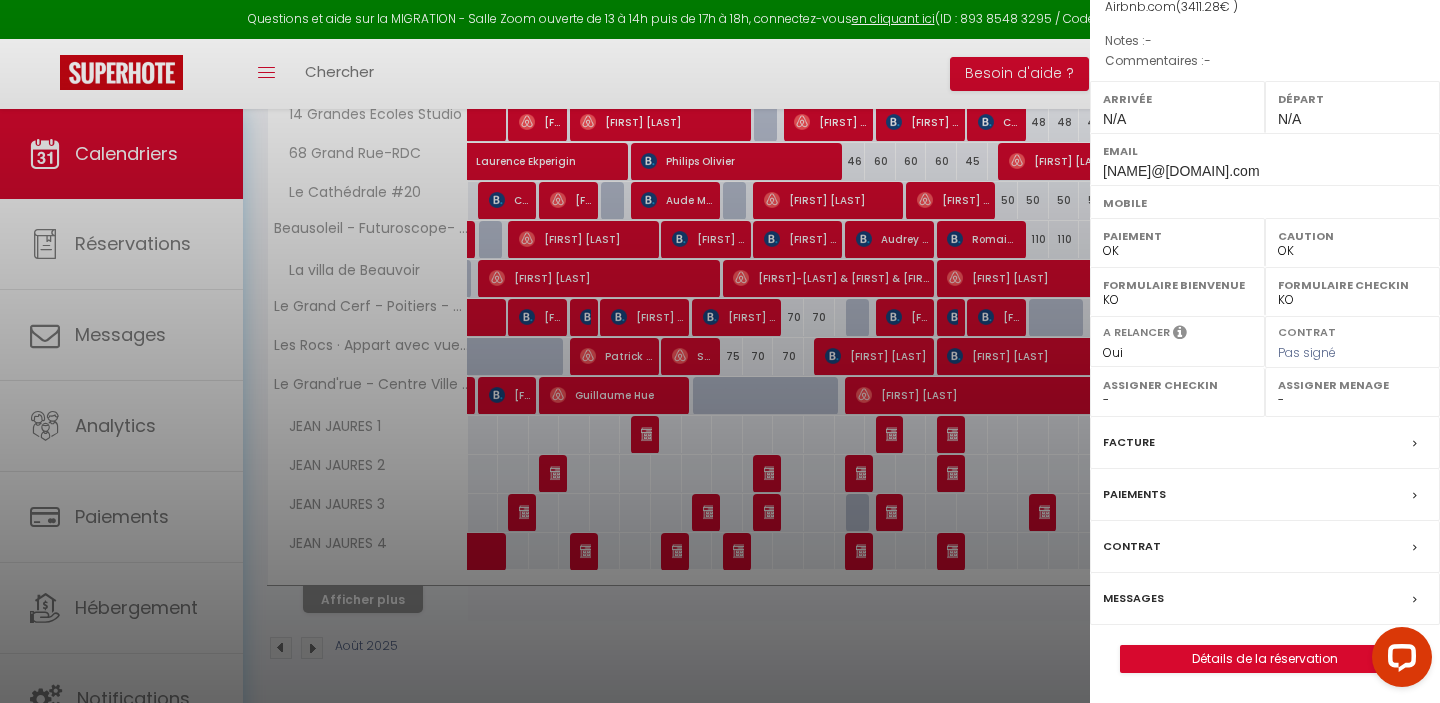 click on "Messages" at bounding box center [1133, 598] 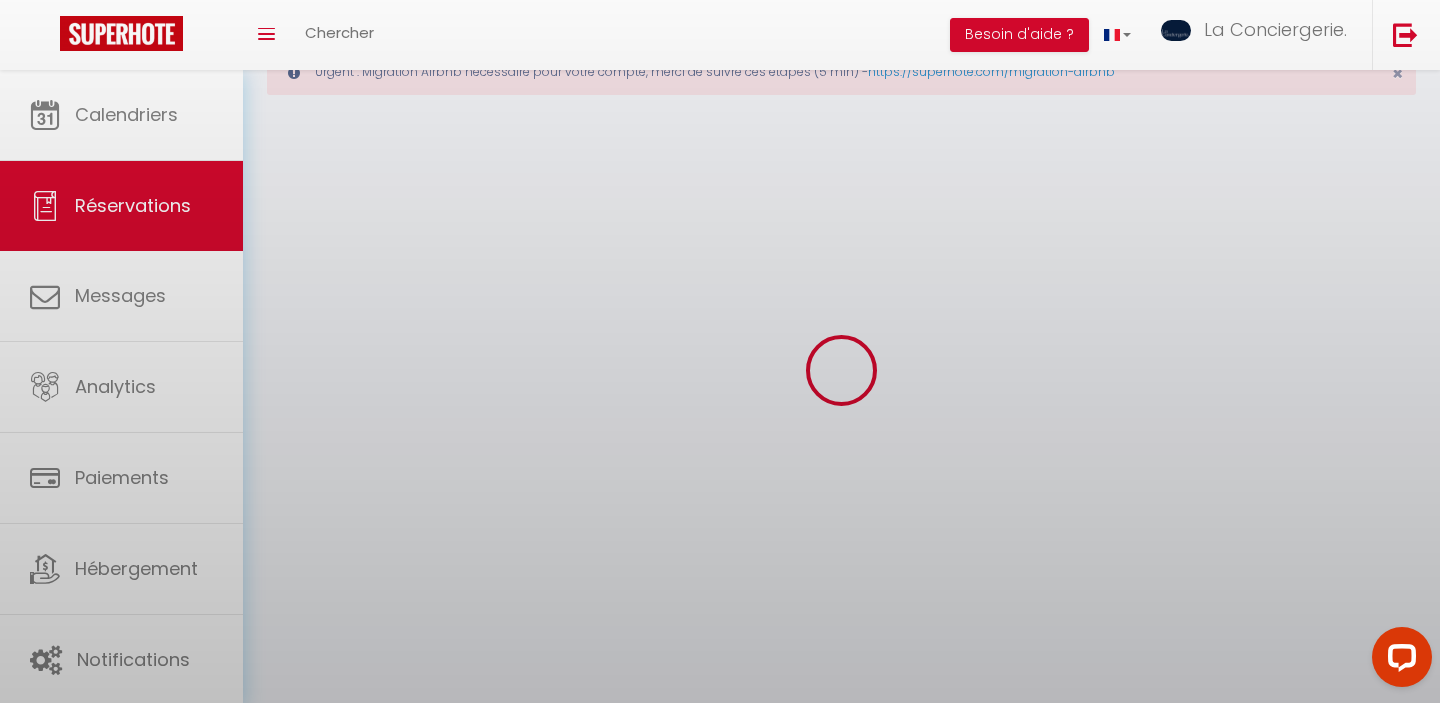scroll, scrollTop: 0, scrollLeft: 0, axis: both 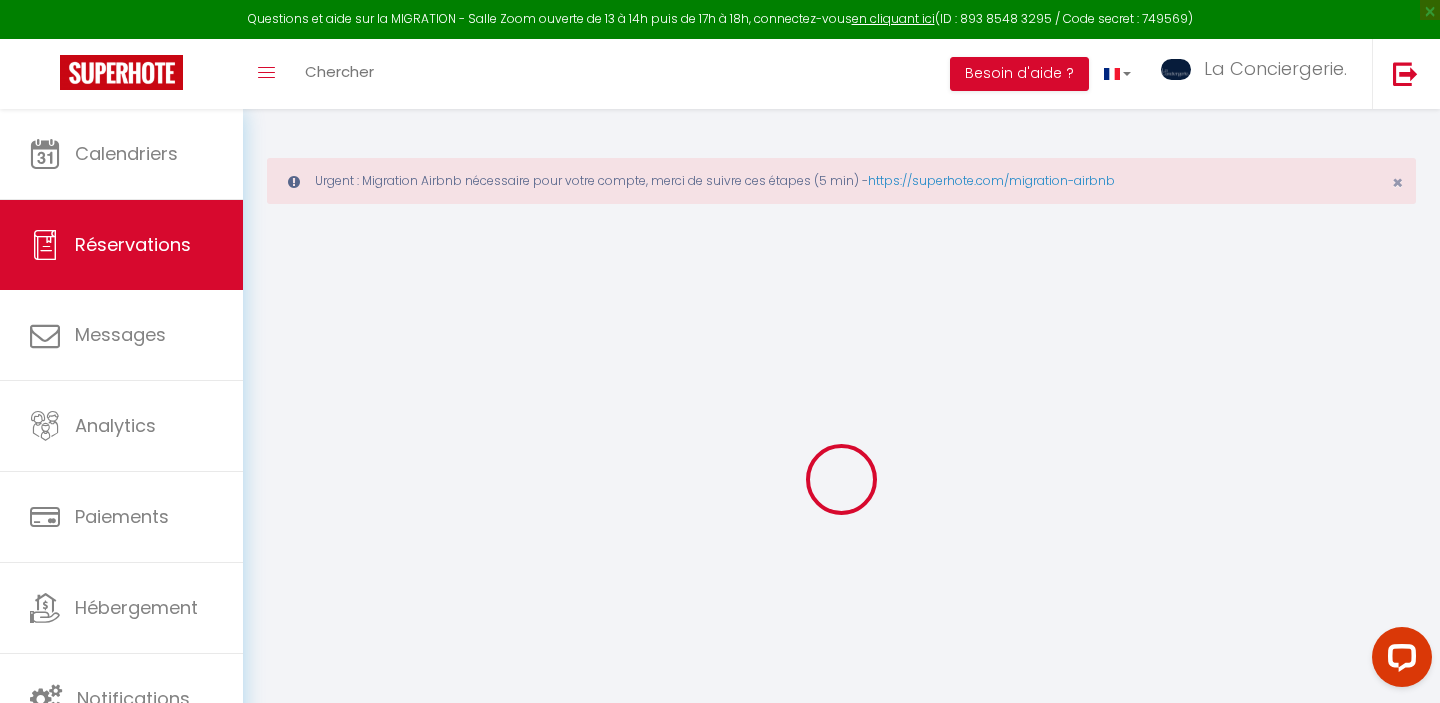 select 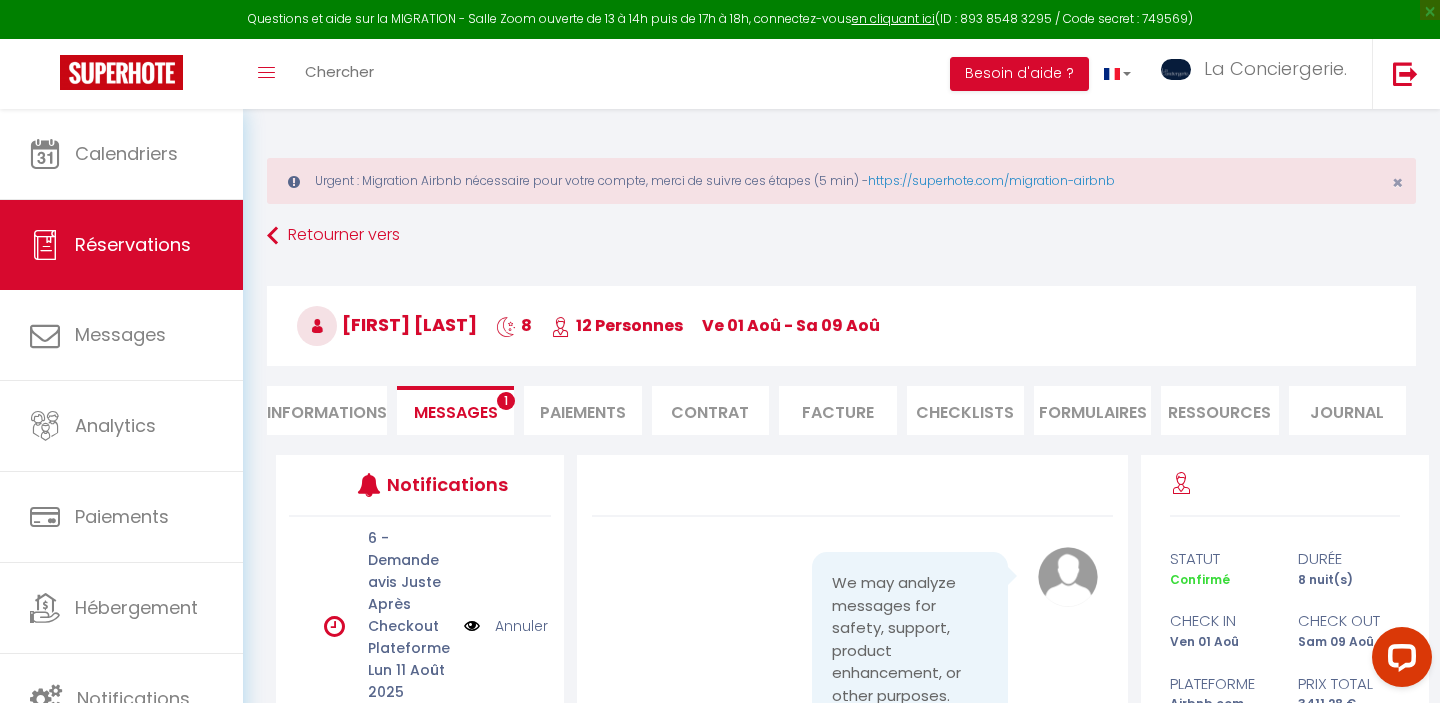 scroll, scrollTop: 25765, scrollLeft: 0, axis: vertical 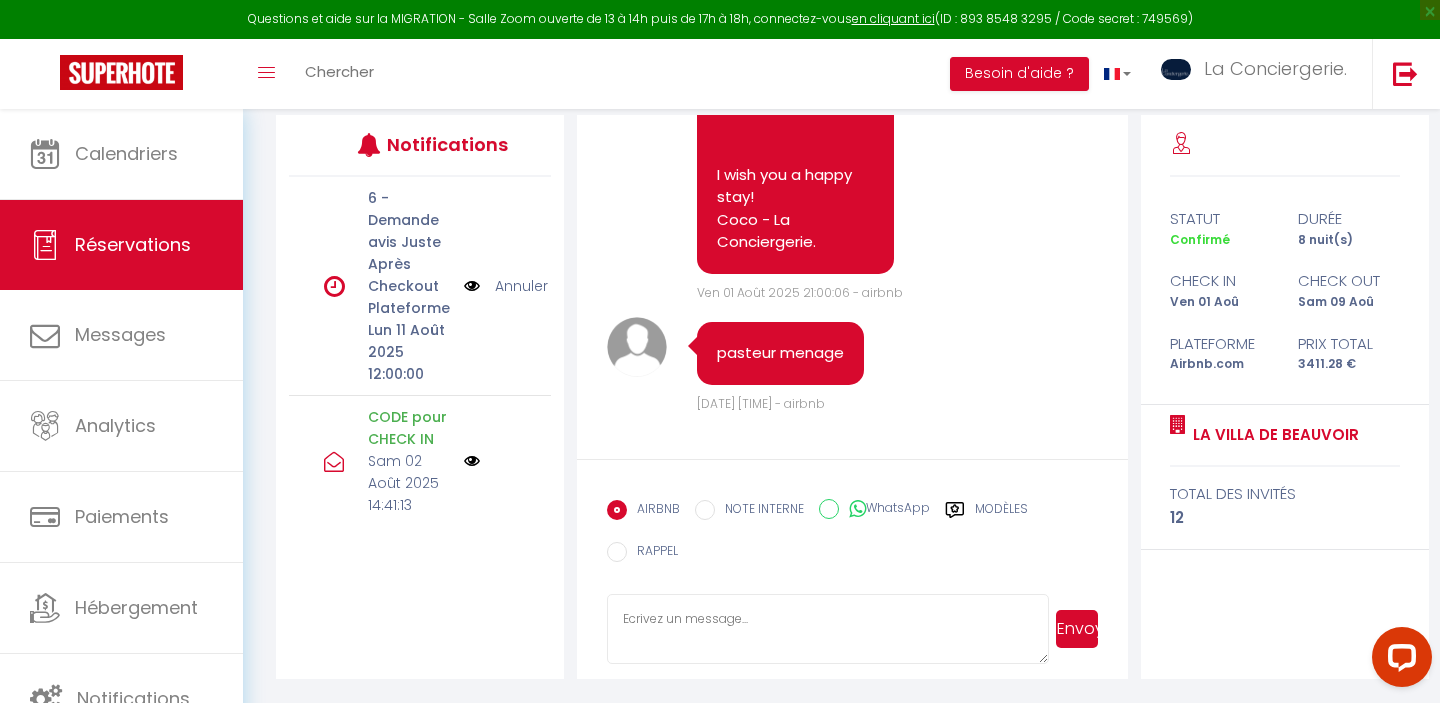 click at bounding box center (827, 629) 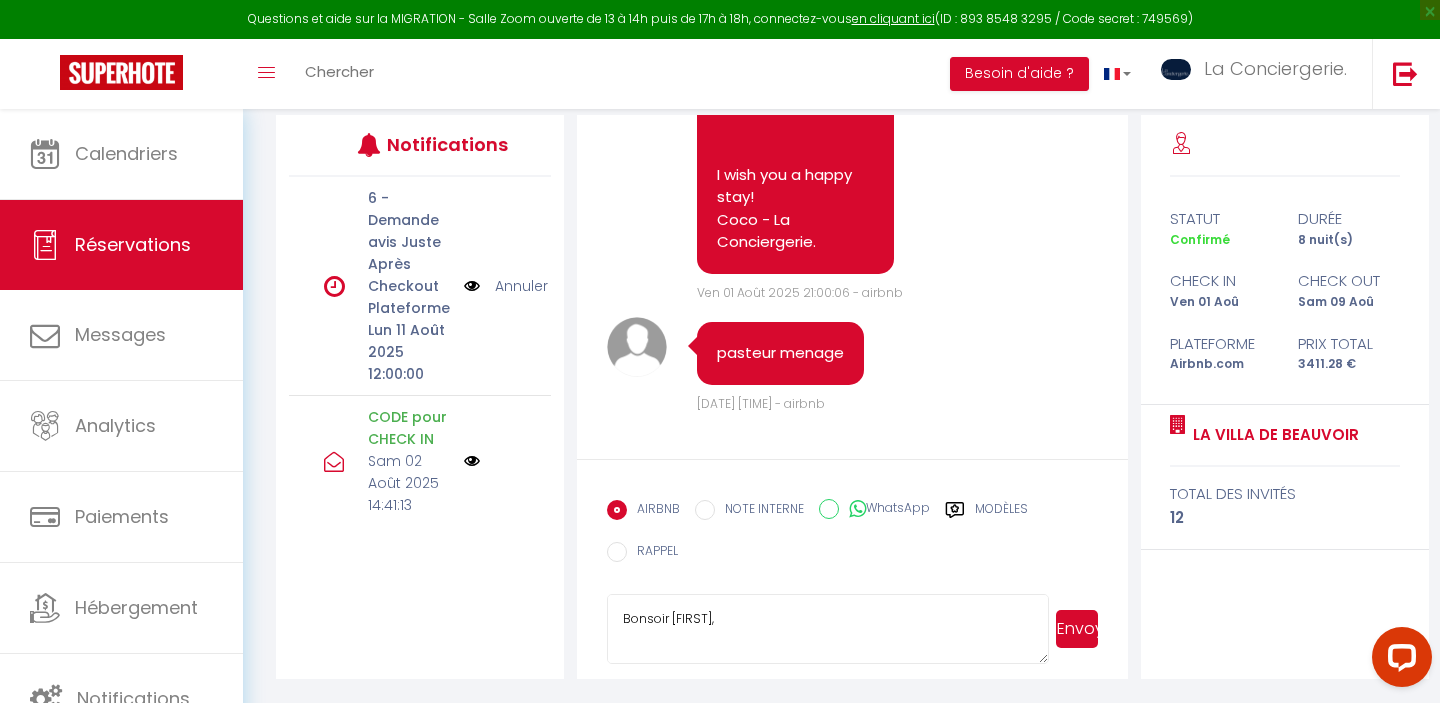 scroll, scrollTop: 1001, scrollLeft: 0, axis: vertical 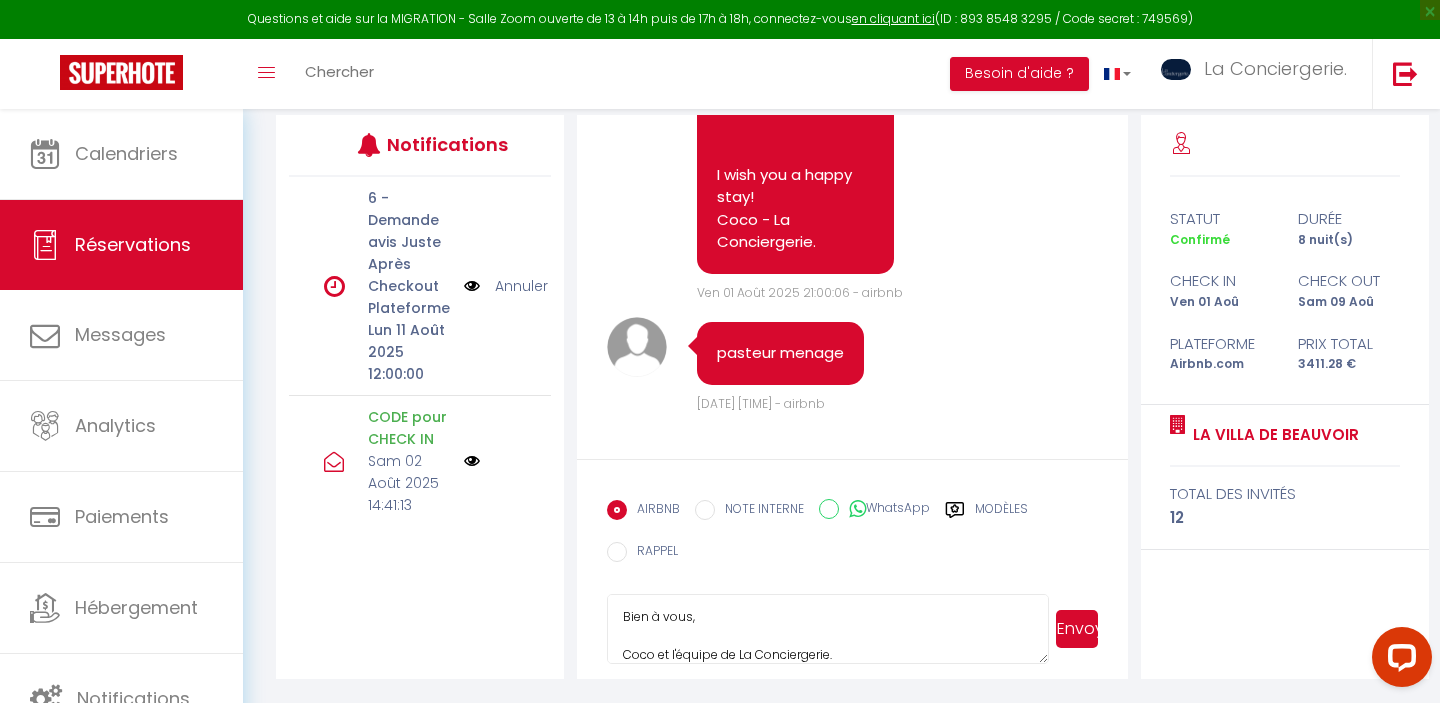 click on "Bonsoir [FIRST],
J’espère que votre séjour à Pont Achard #1-Rez de chaussée -Poitiers se passe agréablement !
Merci encore pour votre confiance.
🔔 Petit rappel :
Le départ est prévu demain à 11h.
Si besoin, vous pouvez partir un peu plus tard (jusqu’à 14h) pour un supplément de 20 € — n’hésitez pas à nous le faire savoir.
Pour nous aider à bien préparer le logement pour les prochains voyageurs, voici quelques petites choses à vérifier avant de partir (aucune obligation..): 1  - Faire la vaisselle
2 - Défaire les lits (mettre draps et serviettes en tas dans un coin)
3 - Eteindre les radiateurs
4 - Sortir vos poubelles dans les bacs jaunes et gris ( dans la cour ou dans la rue)
5 - Remettre les clés dans la boîte à clés numéro 1 : 3737
6 - Envoyez-moi un message à votre départ : [PHONE]
Merci encore, et au plaisir de vous accueillir une prochaine fois !
Bien à vous,
Coco et l'équipe de La Conciergerie." at bounding box center [827, 629] 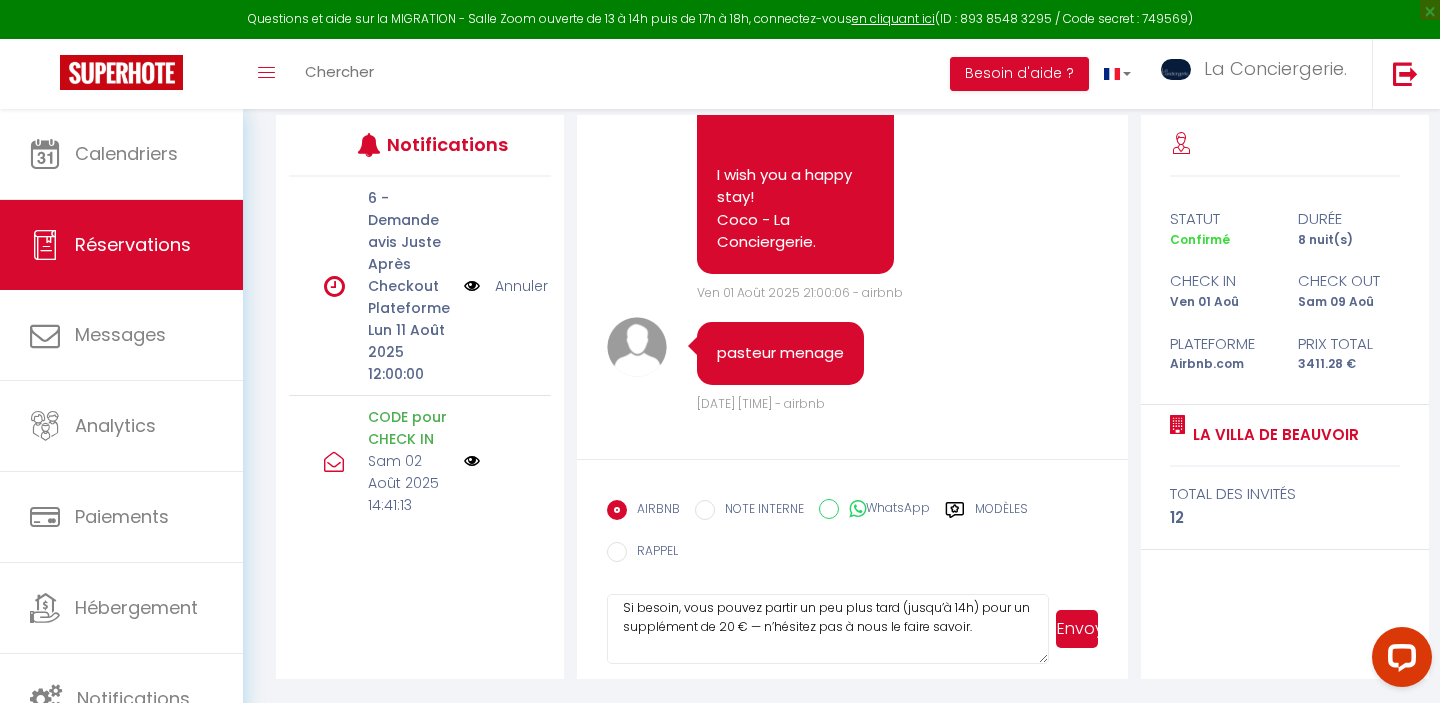 scroll, scrollTop: 0, scrollLeft: 0, axis: both 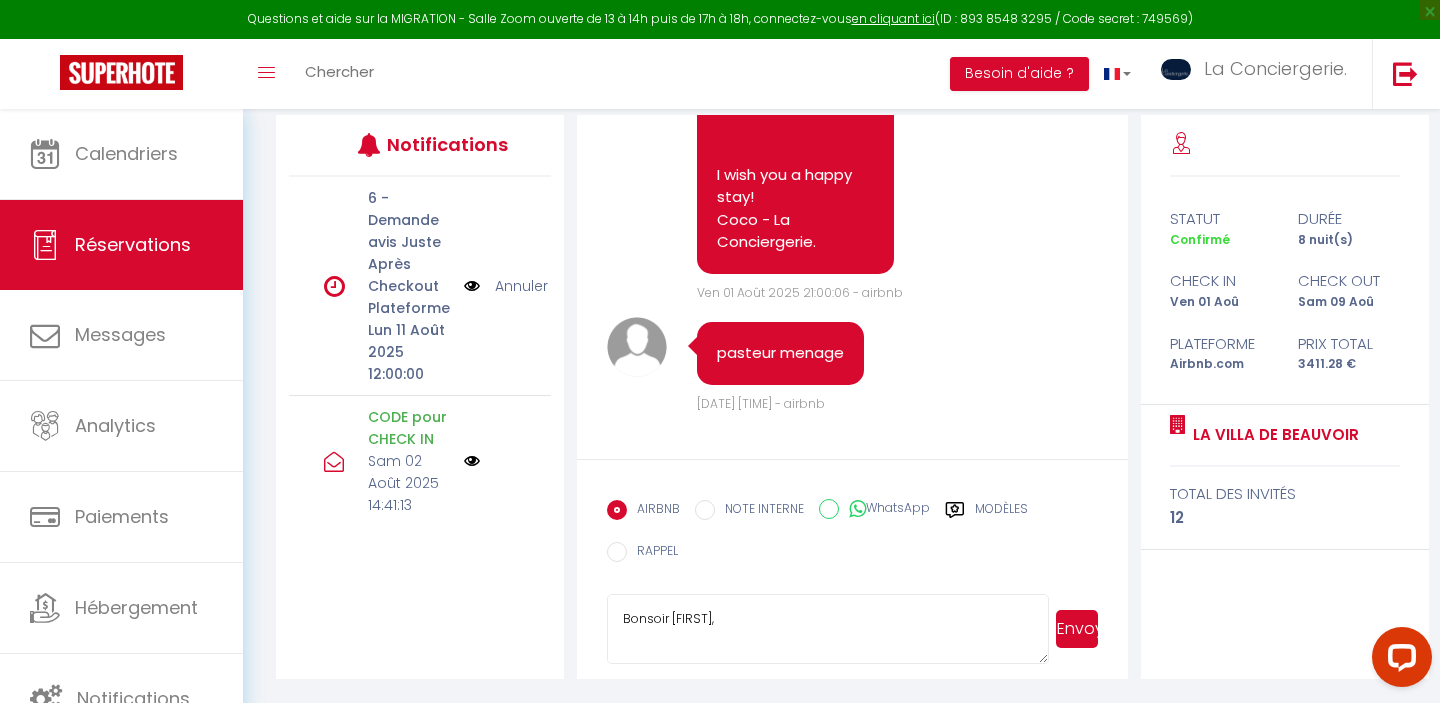 drag, startPoint x: 717, startPoint y: 619, endPoint x: 670, endPoint y: 619, distance: 47 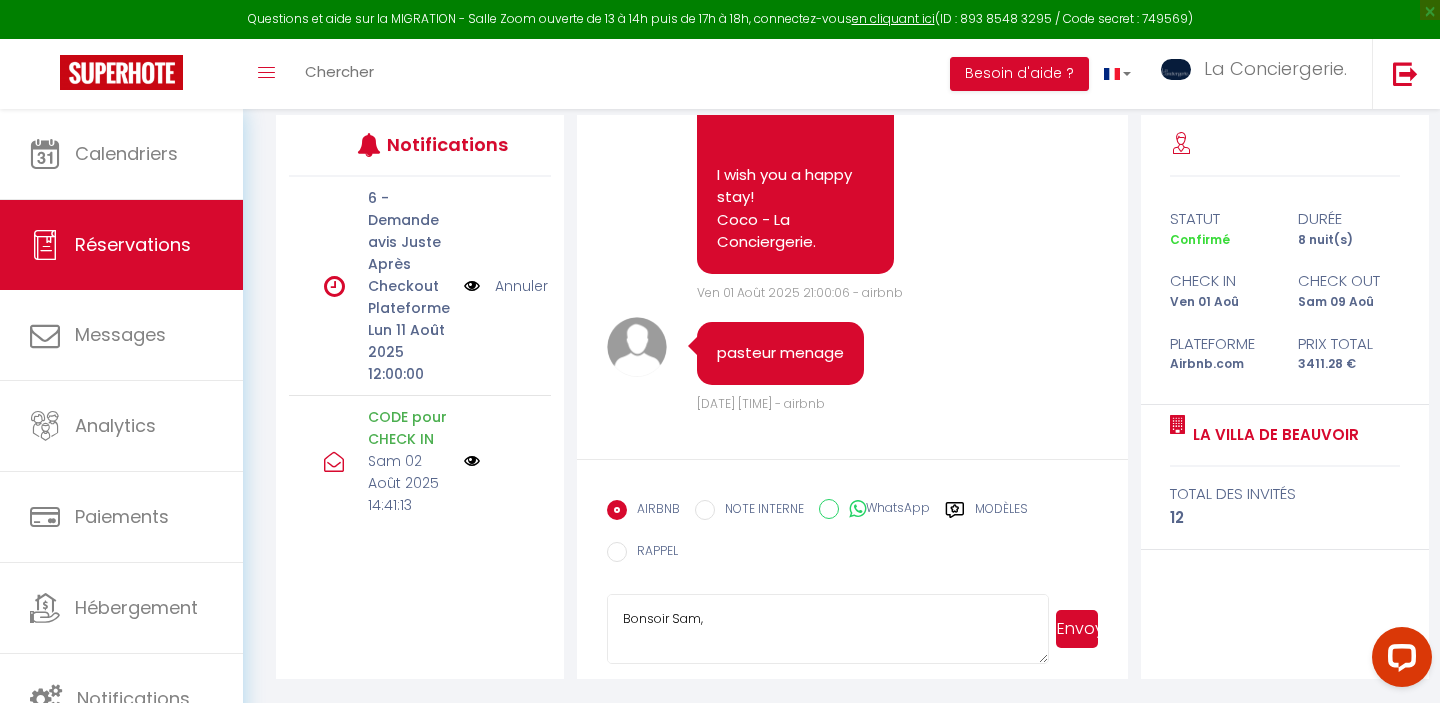 click on "Bonsoir Sam,
J’espère que votre séjour à Pont Achard #1-Rez de chaussée -Poitiers se passe agréablement !
Merci encore pour votre confiance.
🔔 Petit rappel :
Le départ est prévu demain à 11h.
Si besoin, vous pouvez partir un peu plus tard (jusqu’à 14h) pour un supplément de 20 € — n’hésitez pas à nous le faire savoir.
Pour nous aider à bien préparer le logement pour les prochains voyageurs, voici quelques petites choses à vérifier avant de partir (aucune obligation..): 1  - Faire la vaisselle
2 - Défaire les lits (mettre draps et serviettes en tas dans un coin)
3 - Eteindre les radiateurs
4 - Sortir vos poubelles dans les bacs jaunes et gris ( dans la cour ou dans la rue)
5 - Remettre les clés dans la boîte à clés numéro 1 : [KEY_CODE]
Merci encore, et au plaisir de vous accueillir une prochaine fois !
Bien à vous,
Coco et l'équipe de La Conciergerie." at bounding box center [827, 629] 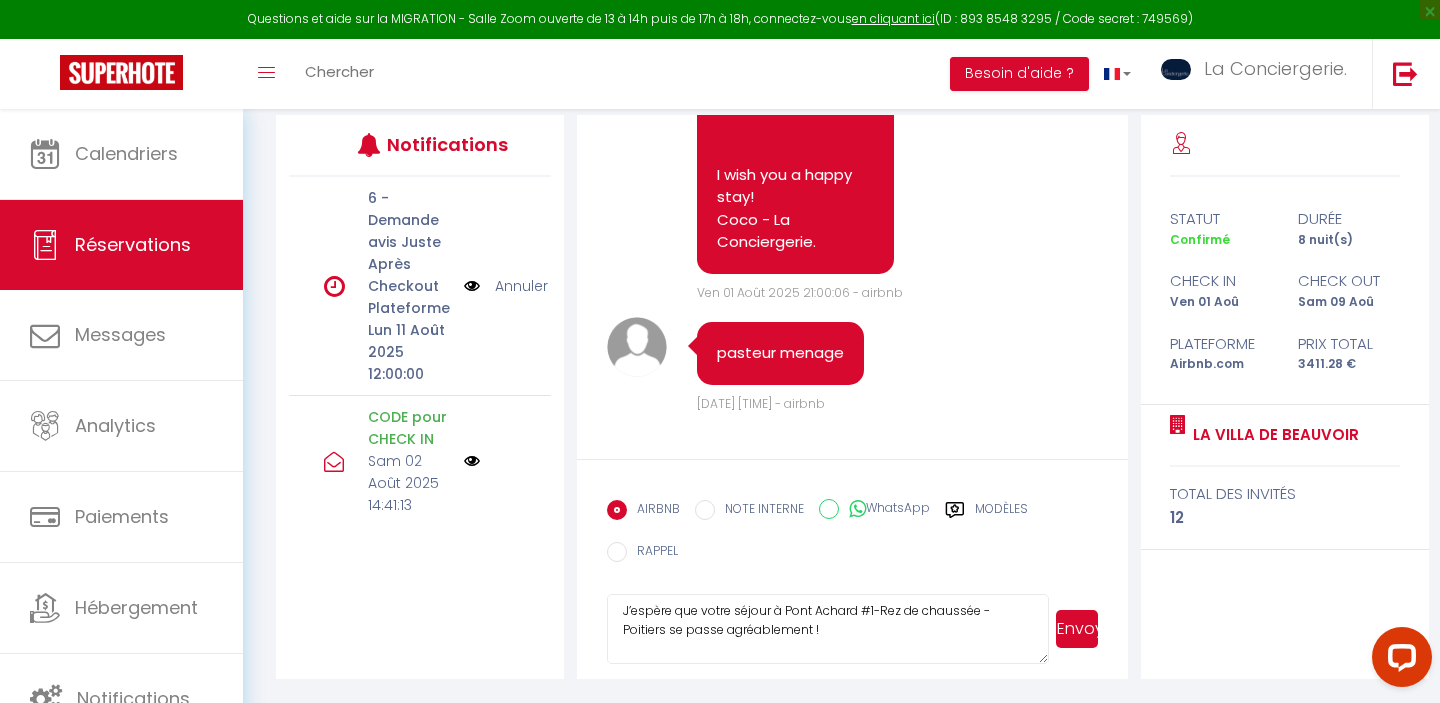 scroll, scrollTop: 73, scrollLeft: 0, axis: vertical 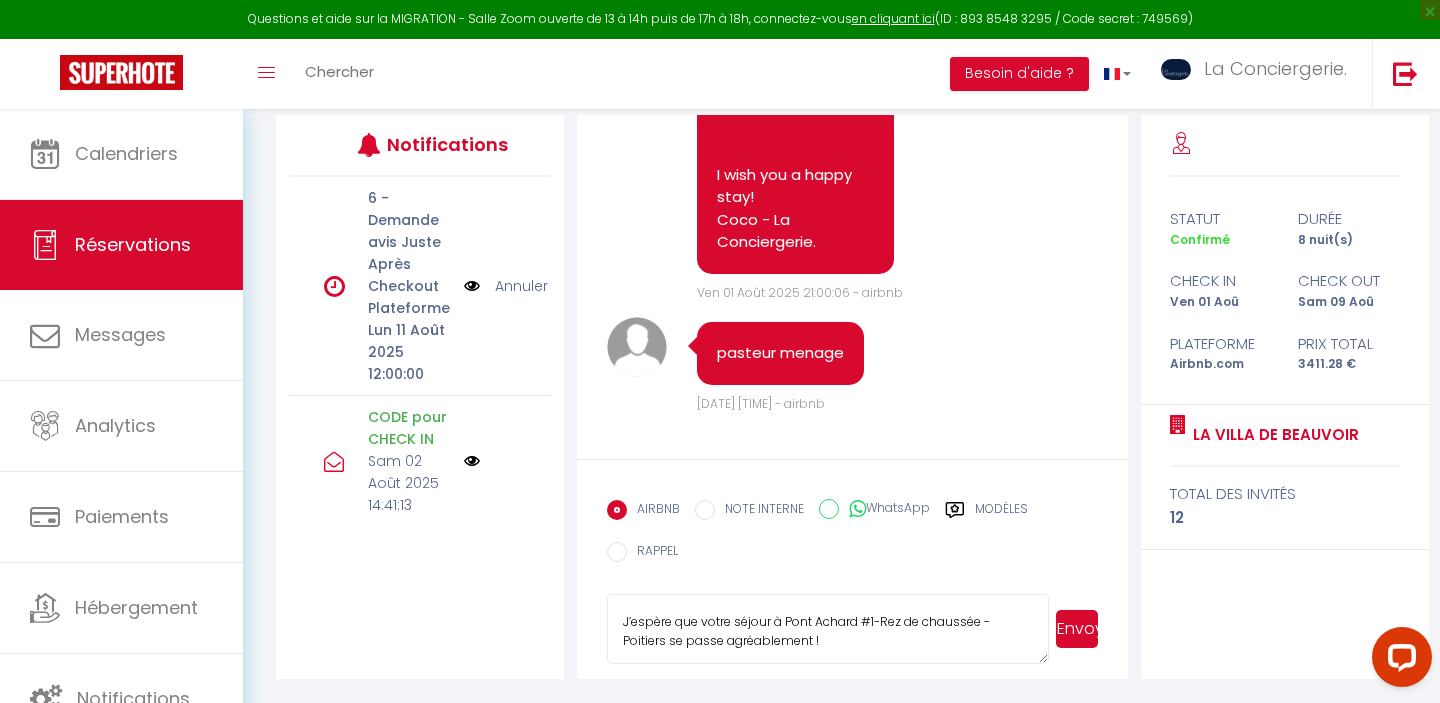 drag, startPoint x: 813, startPoint y: 641, endPoint x: 788, endPoint y: 618, distance: 33.970577 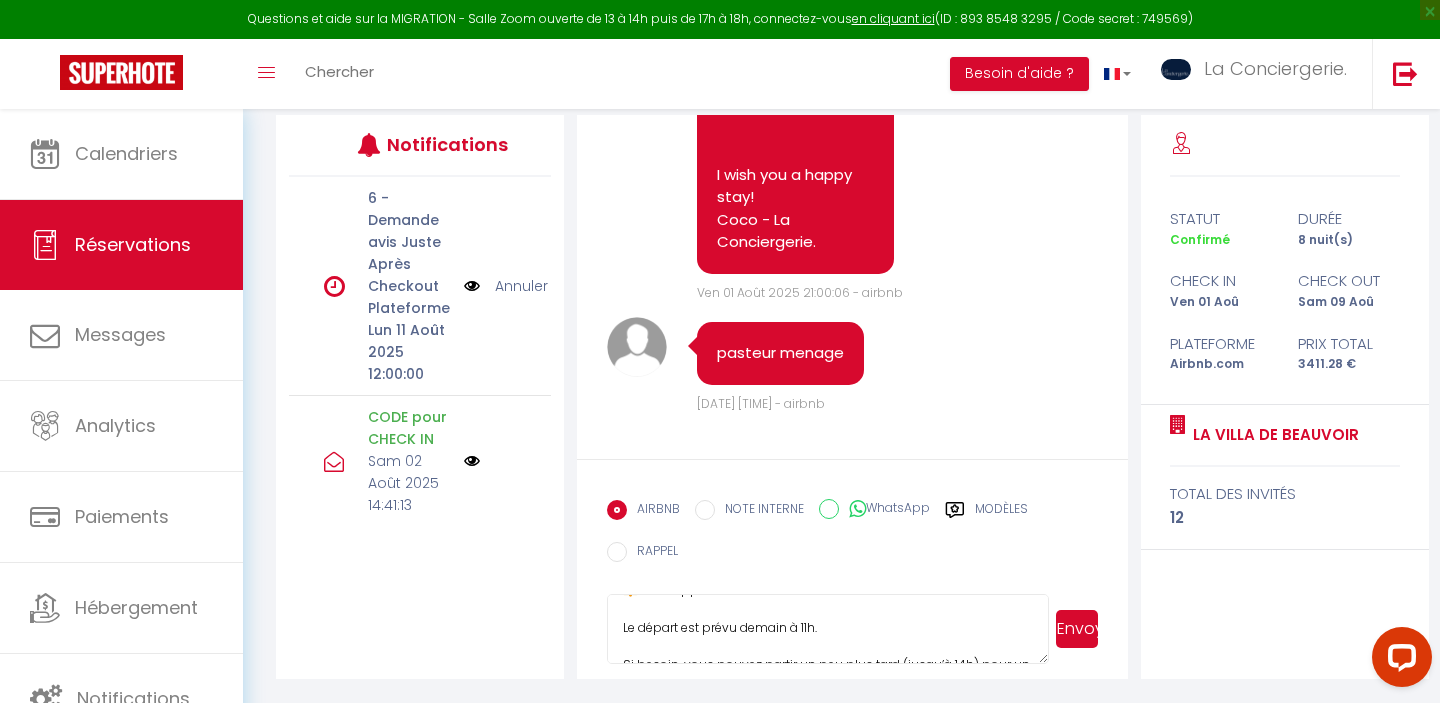 scroll, scrollTop: 342, scrollLeft: 0, axis: vertical 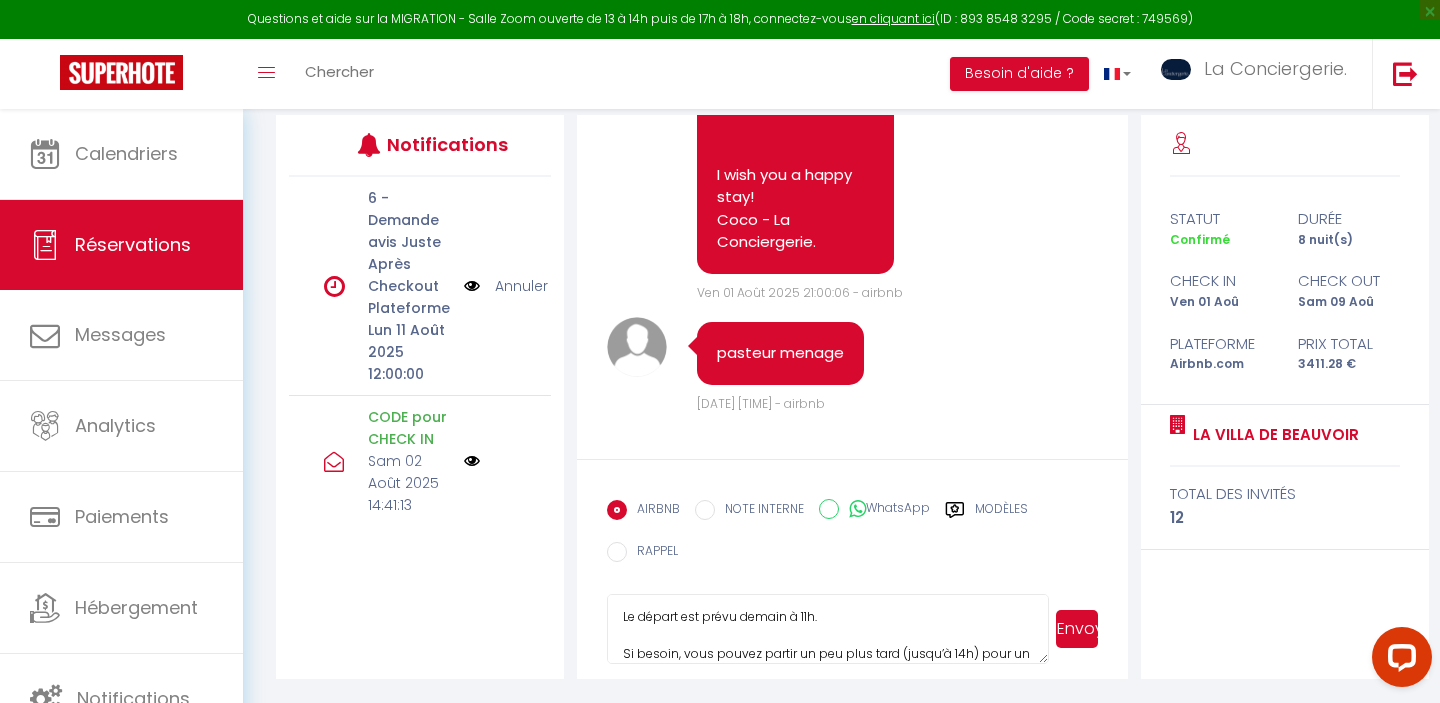 click on "Bonsoir Sam,
J’espère que votre séjour à La Villa Beauvoir s'est bien déroulé!
Merci encore pour votre confiance.
🔔 Petit rappel :
Le départ est prévu demain à 11h.
Si besoin, vous pouvez partir un peu plus tard (jusqu’à 14h) pour un supplément de 20 € — n’hésitez pas à nous le faire savoir.
Pour nous aider à bien préparer le logement pour les prochains voyageurs, voici quelques petites choses à vérifier avant de partir (aucune obligation..): 1  - Faire la vaisselle
2 - Défaire les lits (mettre draps et serviettes en tas dans un coin)
3 - Eteindre les radiateurs
4 - Sortir vos poubelles dans les bacs jaunes et gris ( dans la cour ou dans la rue)
5 - Remettre les clés dans la boîte à clés numéro 1 : [KEY_CODE]
Merci encore, et au plaisir de vous accueillir une prochaine fois !
Bien à vous,
Coco et l'équipe de La Conciergerie." at bounding box center [827, 629] 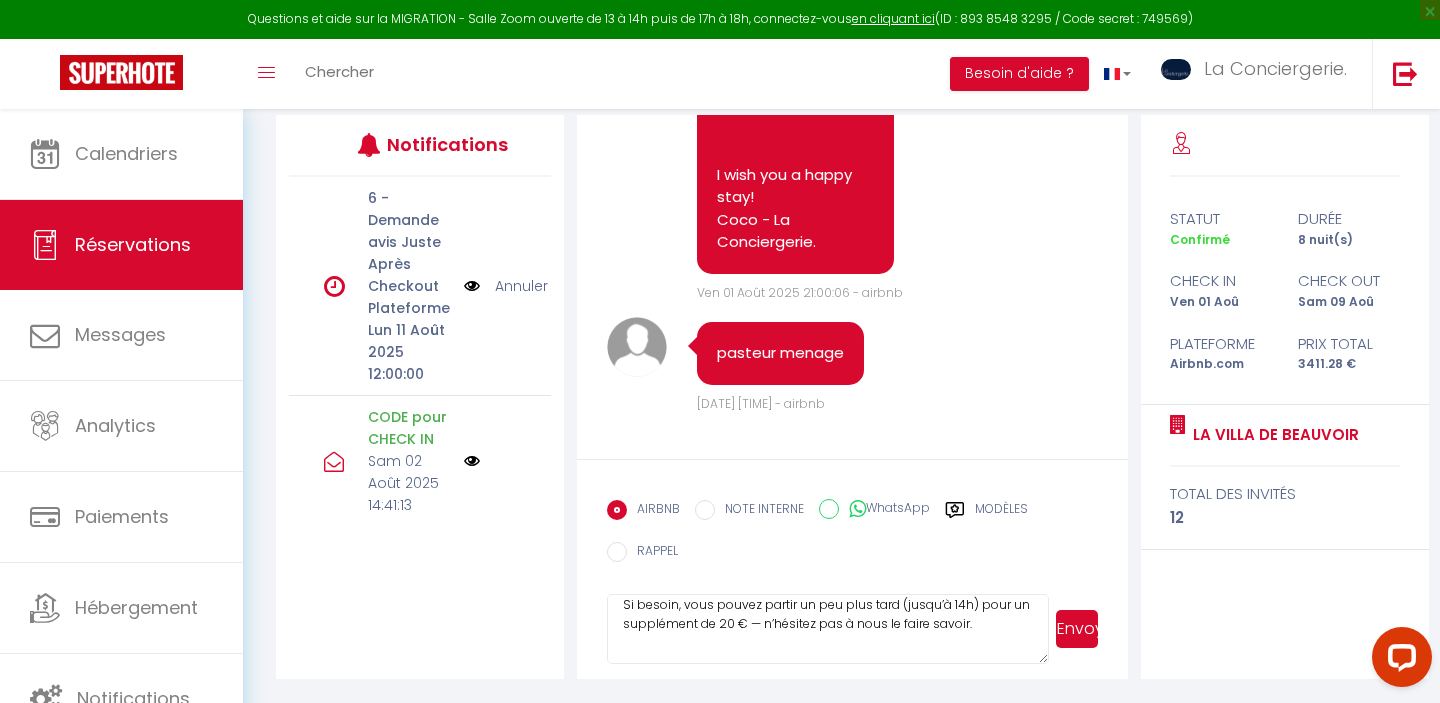 scroll, scrollTop: 503, scrollLeft: 0, axis: vertical 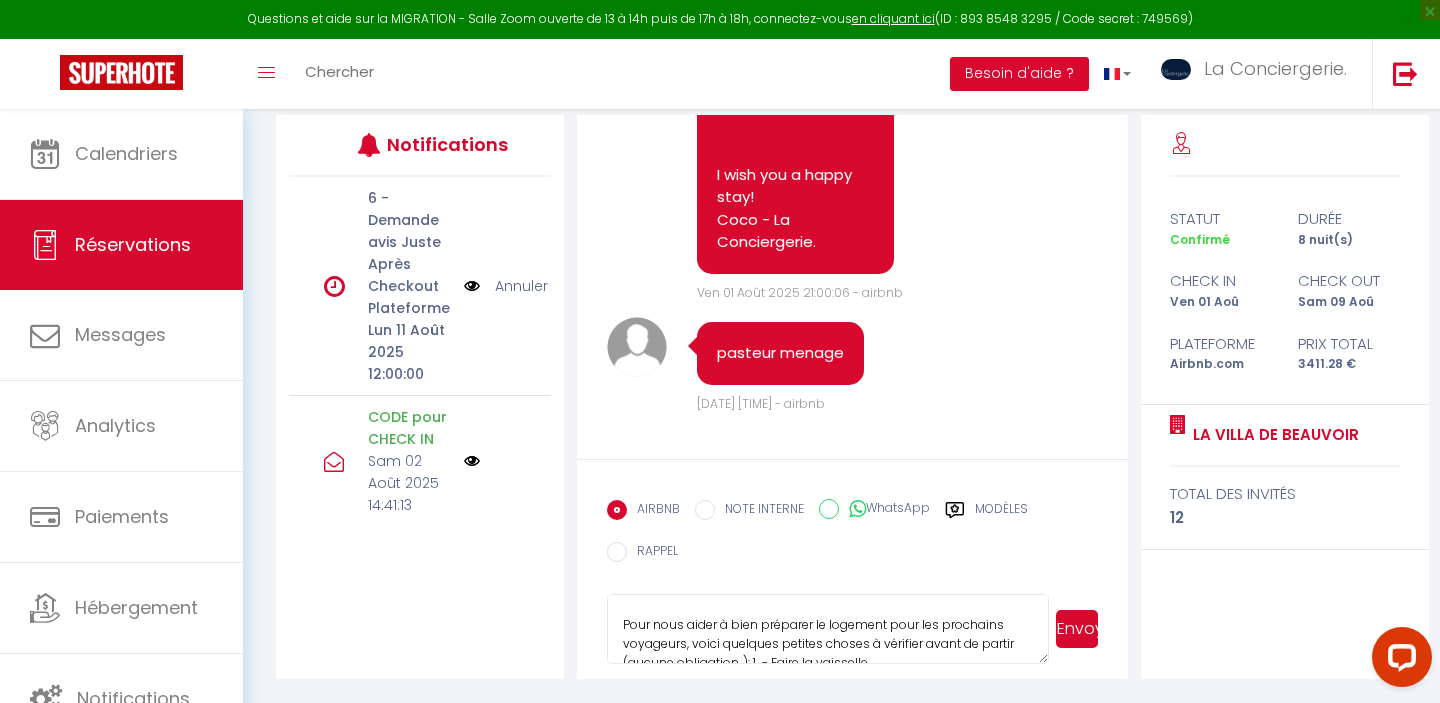 drag, startPoint x: 977, startPoint y: 629, endPoint x: 623, endPoint y: 623, distance: 354.05084 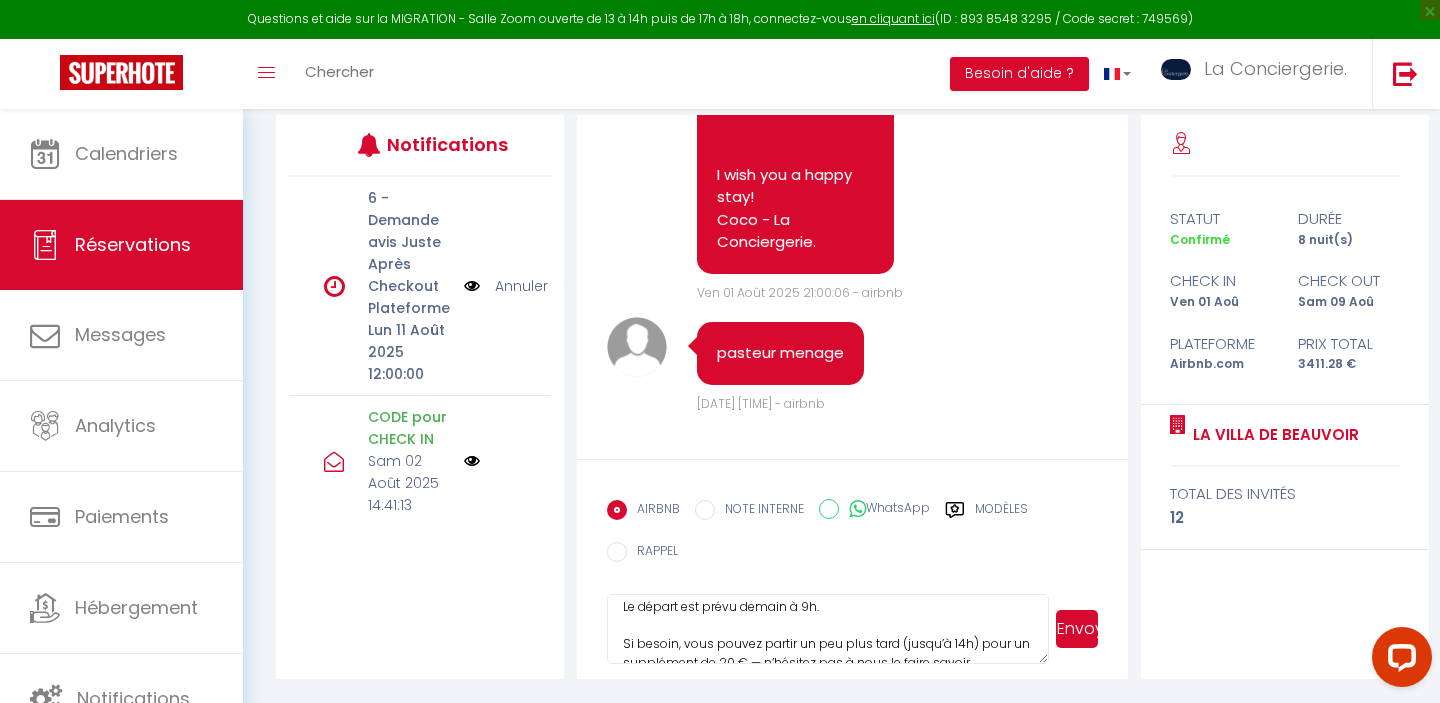 scroll, scrollTop: 349, scrollLeft: 0, axis: vertical 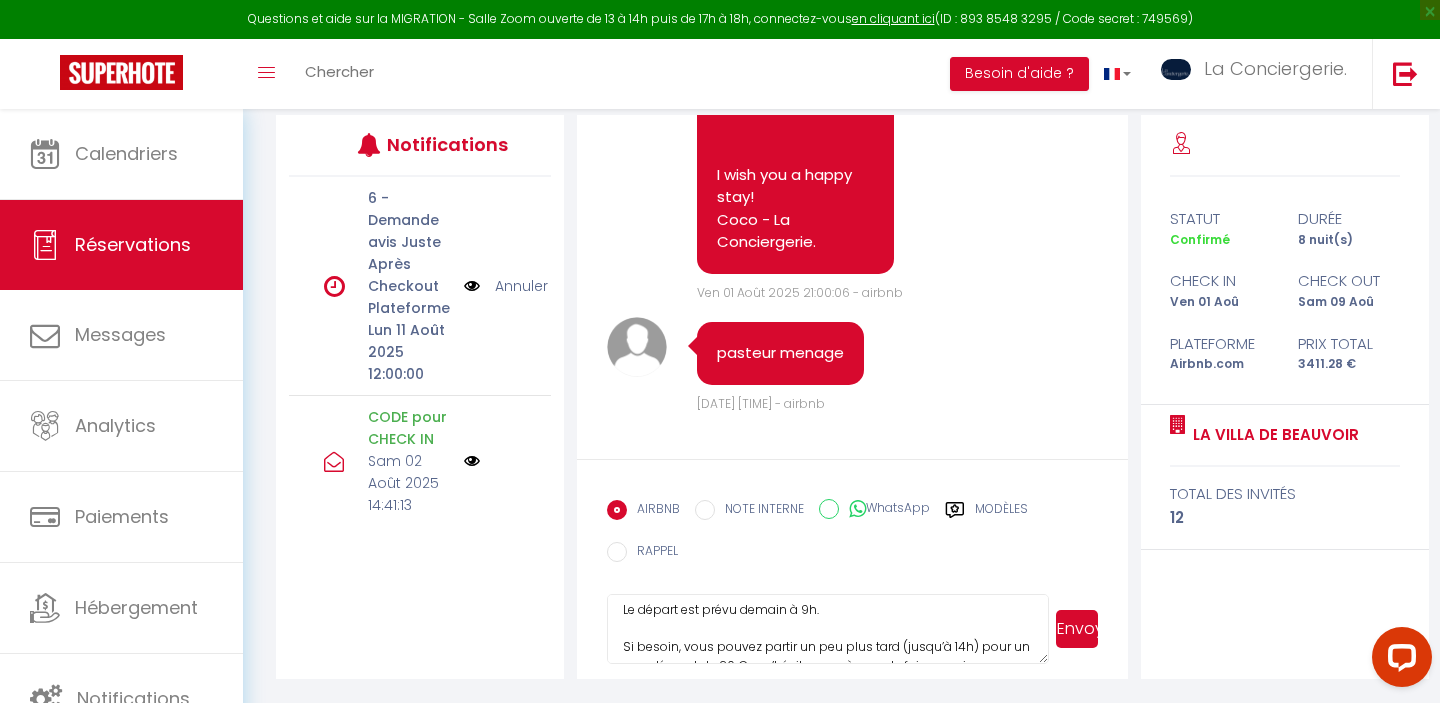 drag, startPoint x: 620, startPoint y: 640, endPoint x: 844, endPoint y: 634, distance: 224.08034 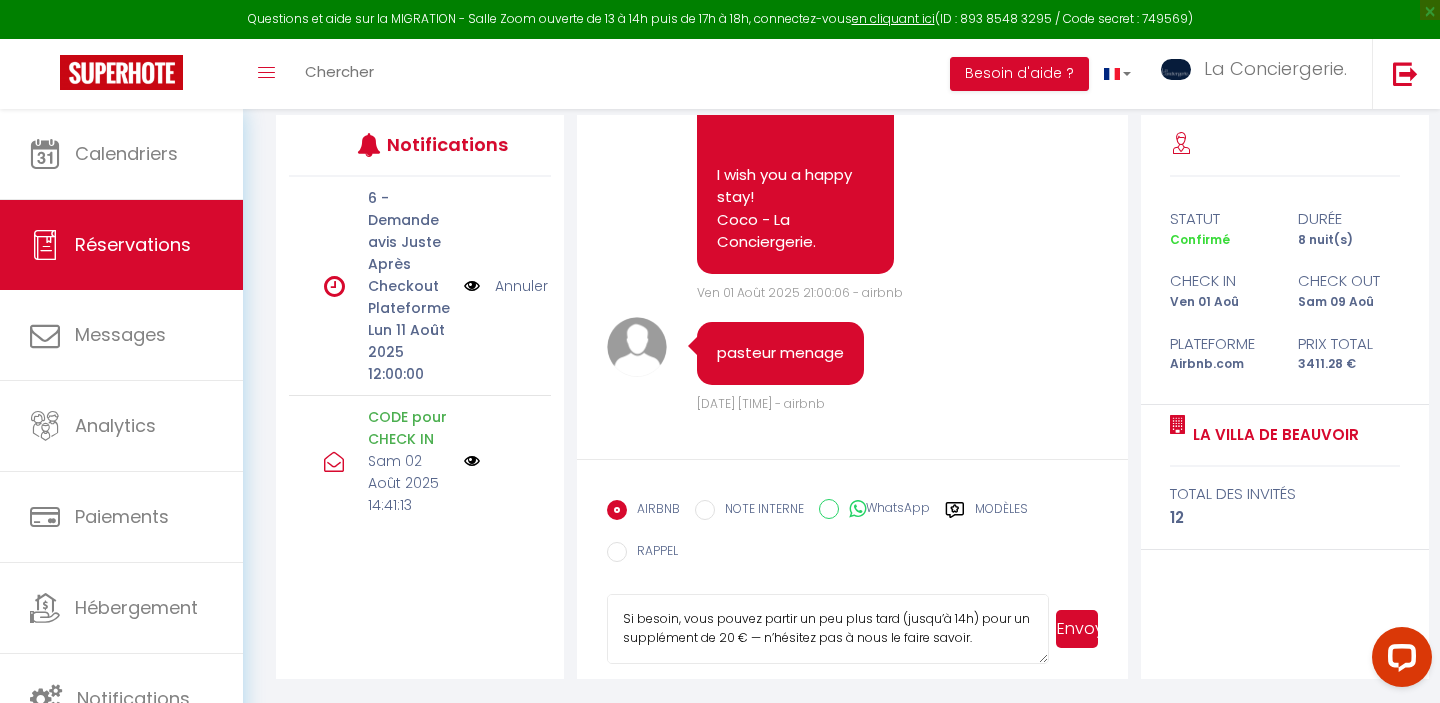 scroll, scrollTop: 375, scrollLeft: 0, axis: vertical 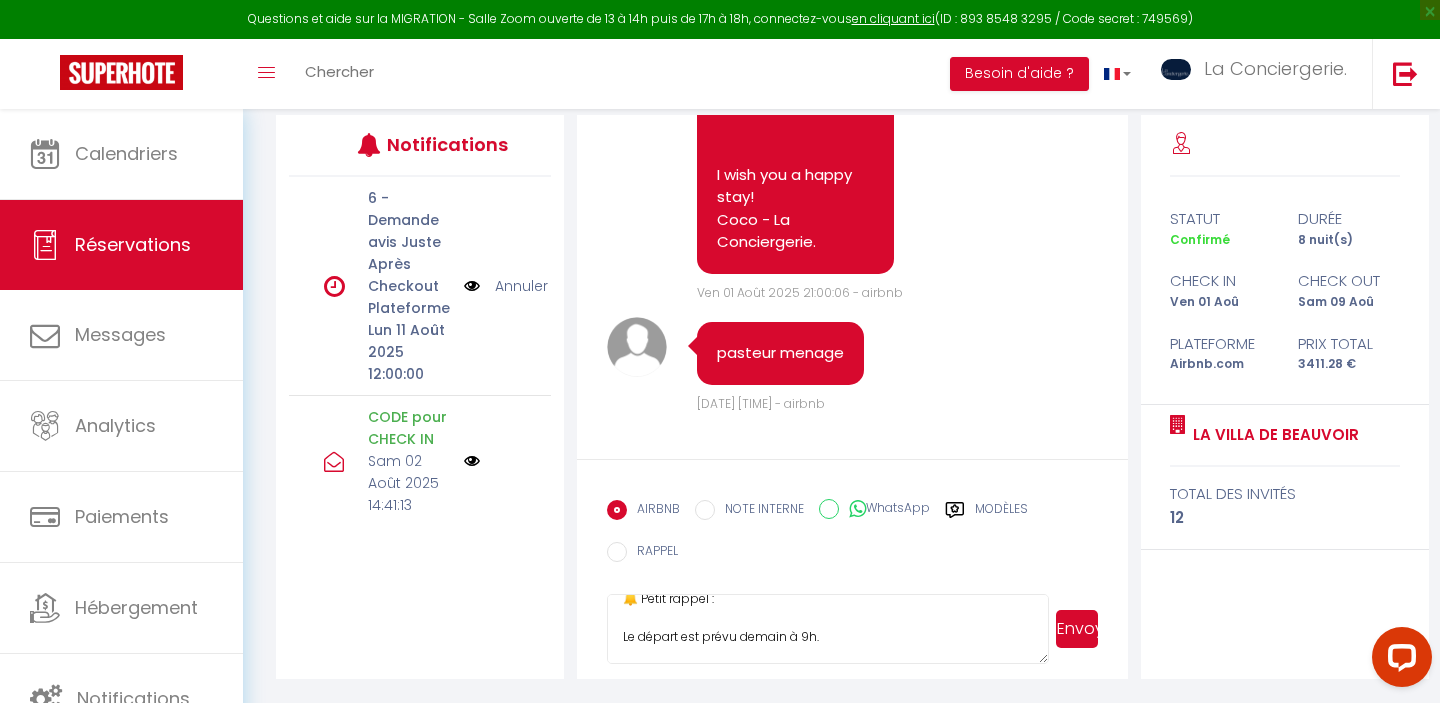 drag, startPoint x: 966, startPoint y: 638, endPoint x: 623, endPoint y: 611, distance: 344.06104 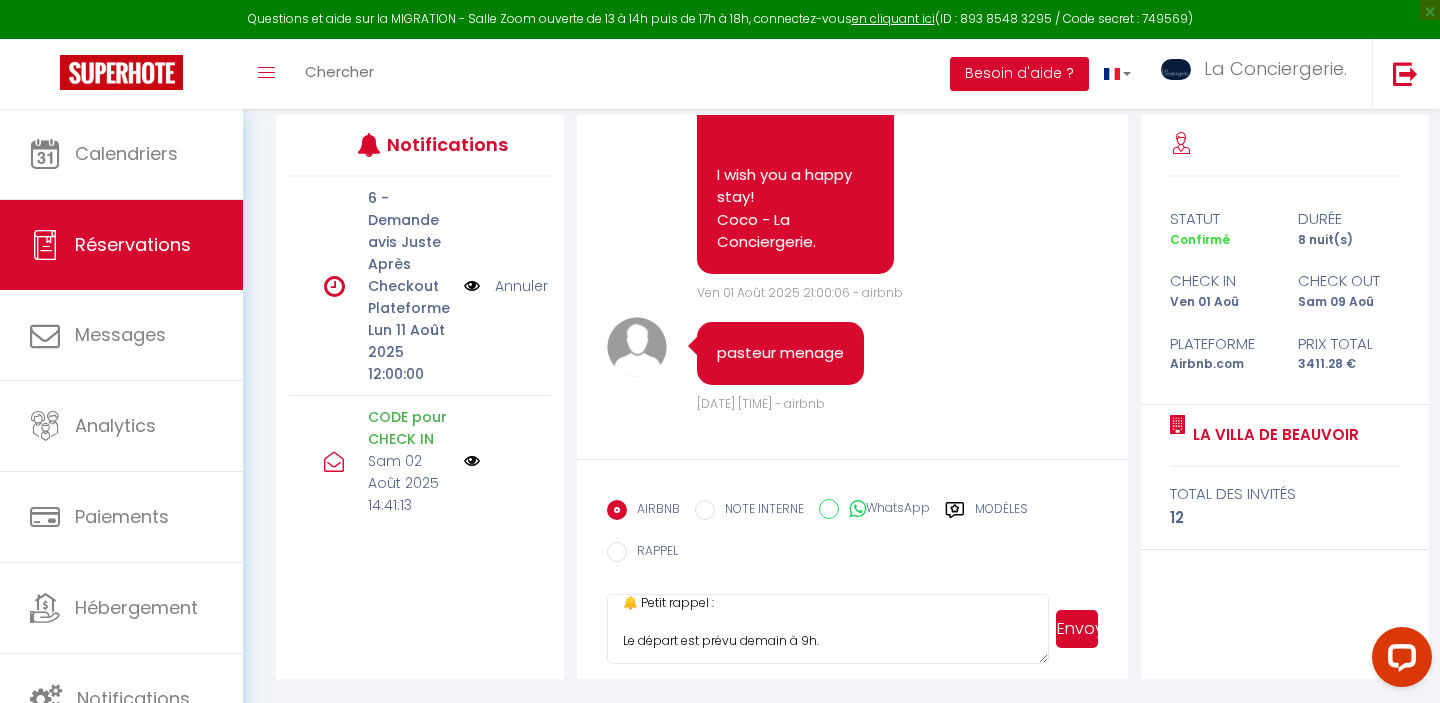click on "Bonsoir [FIRST],
J’espère que votre séjour à La Villa Beauvoir s'est bien déroulé!
Merci encore pour votre confiance.
🔔 Petit rappel :
Le départ est prévu demain à 9h.
Si besoin, vous pouvez partir un peu plus tard (jusqu’à 14h) pour un supplément de 20 € — n’hésitez pas à nous le faire savoir.
Pour nous aider à bien préparer le logement pour les prochains voyageurs, voici quelques petites choses à vérifier avant de partir (aucune obligation..): 1  - Faire la vaisselle
2 - Défaire les lits (mettre draps et serviettes en tas dans un coin)
3 - Eteindre les radiateurs
4 - Sortir vos poubelles dans les bacs jaunes et gris ( dans la cour ou dans la rue)
5 - Remettre les clés dans la boîte à clés numéro 1 : [KEY_CODE]
6 - Envoyez-moi un message à votre départ : [PHONE]
Merci encore, et au plaisir de vous accueillir une prochaine fois !
Bien à vous,
Coco et l'équipe de La Conciergerie." at bounding box center [827, 629] 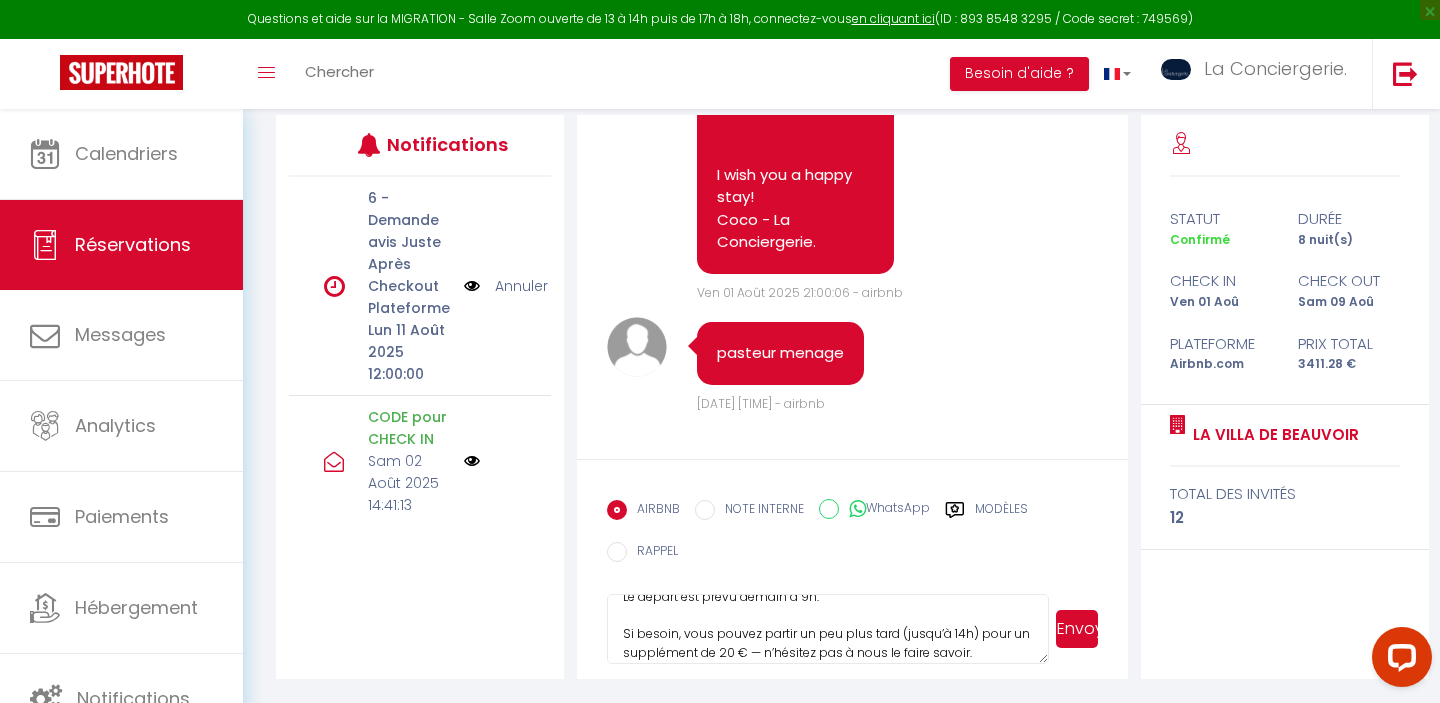 scroll, scrollTop: 359, scrollLeft: 0, axis: vertical 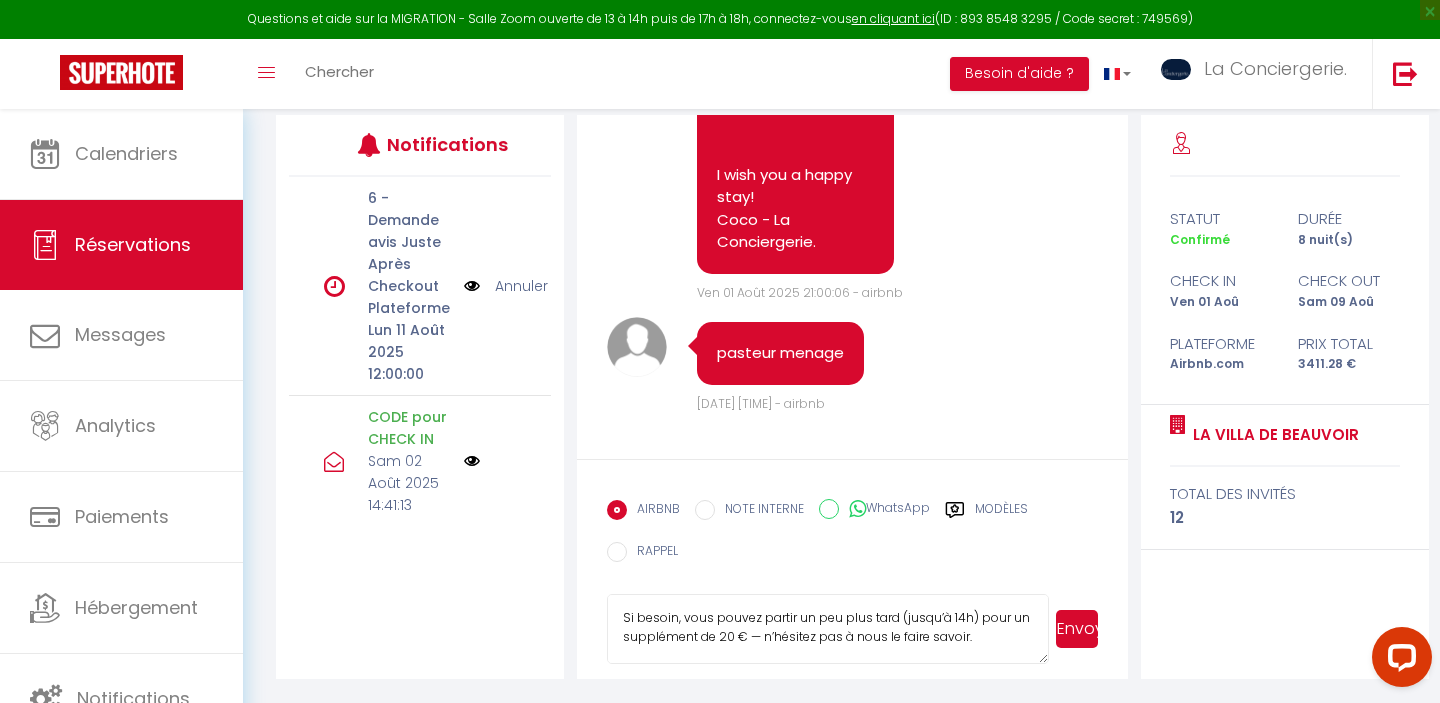 drag, startPoint x: 981, startPoint y: 653, endPoint x: 620, endPoint y: 618, distance: 362.69272 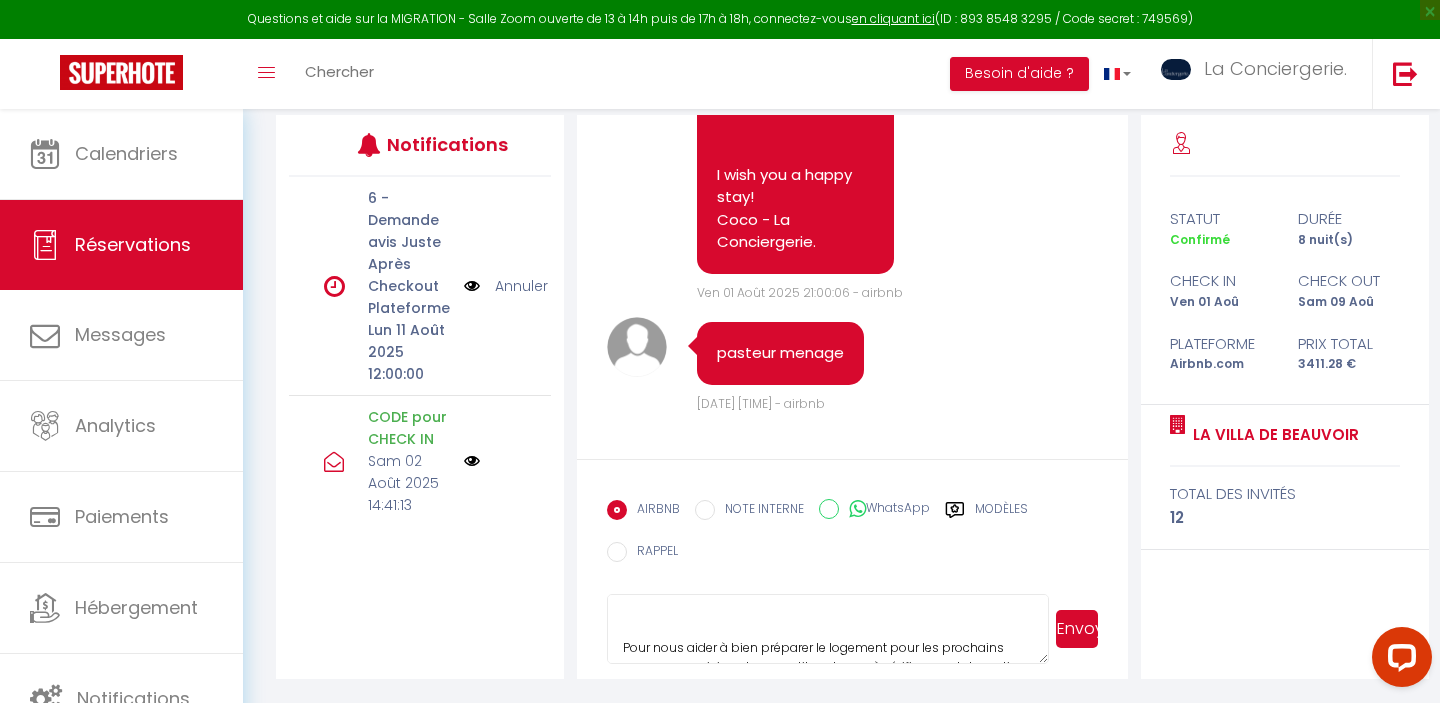 scroll, scrollTop: 466, scrollLeft: 0, axis: vertical 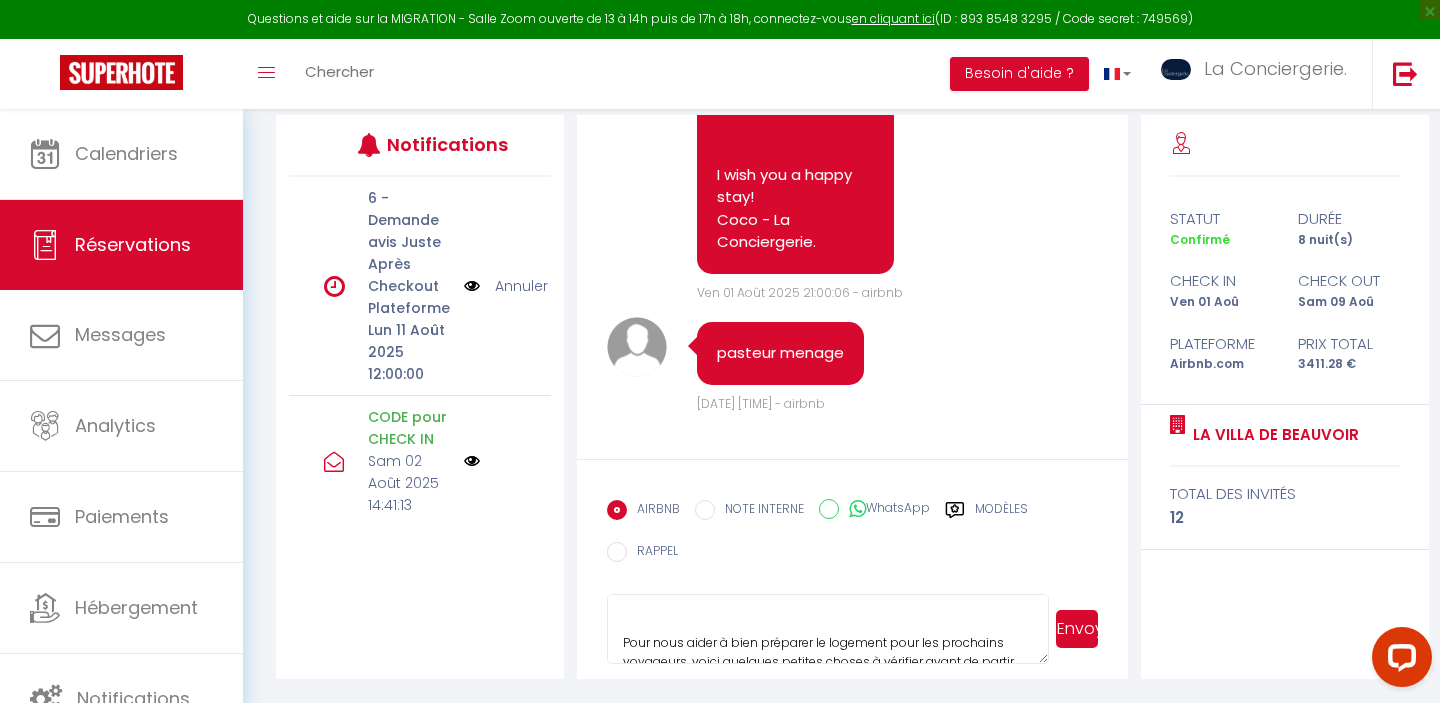 click on "Bonsoir [FIRST] [LAST],
J’espère que votre séjour à La Villa Beauvoir s'est bien déroulé!
Merci encore pour votre confiance.
🔔 Petit rappel :
Le départ est prévu demain à 9h.
Pour nous aider à bien préparer le logement pour les prochains voyageurs, voici quelques petites choses à vérifier avant de partir (aucune obligation..): 1  - Faire la vaisselle
2 - Défaire les lits (mettre draps et serviettes en tas dans un coin)
3 - Eteindre les radiateurs
4 - Sortir vos poubelles dans les bacs jaunes et gris ( dans la cour ou dans la rue)
5 - Remettre les clés dans la boîte à clés numéro 1 : 3737
6 - Envoyez-moi un message à votre départ : [PHONE]
Merci encore, et au plaisir de vous accueillir une prochaine fois !
Bien à vous,
Coco et l'équipe de La Conciergerie." at bounding box center (827, 629) 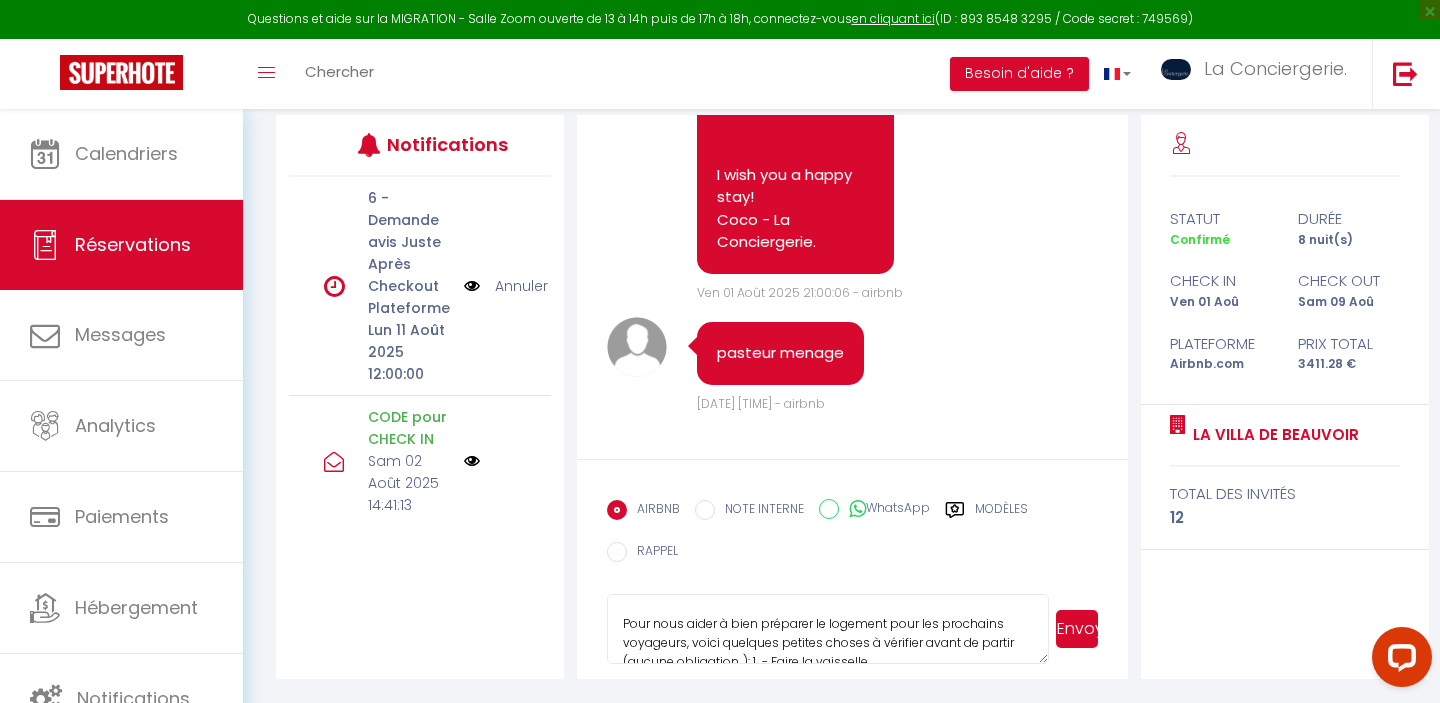 scroll, scrollTop: 353, scrollLeft: 0, axis: vertical 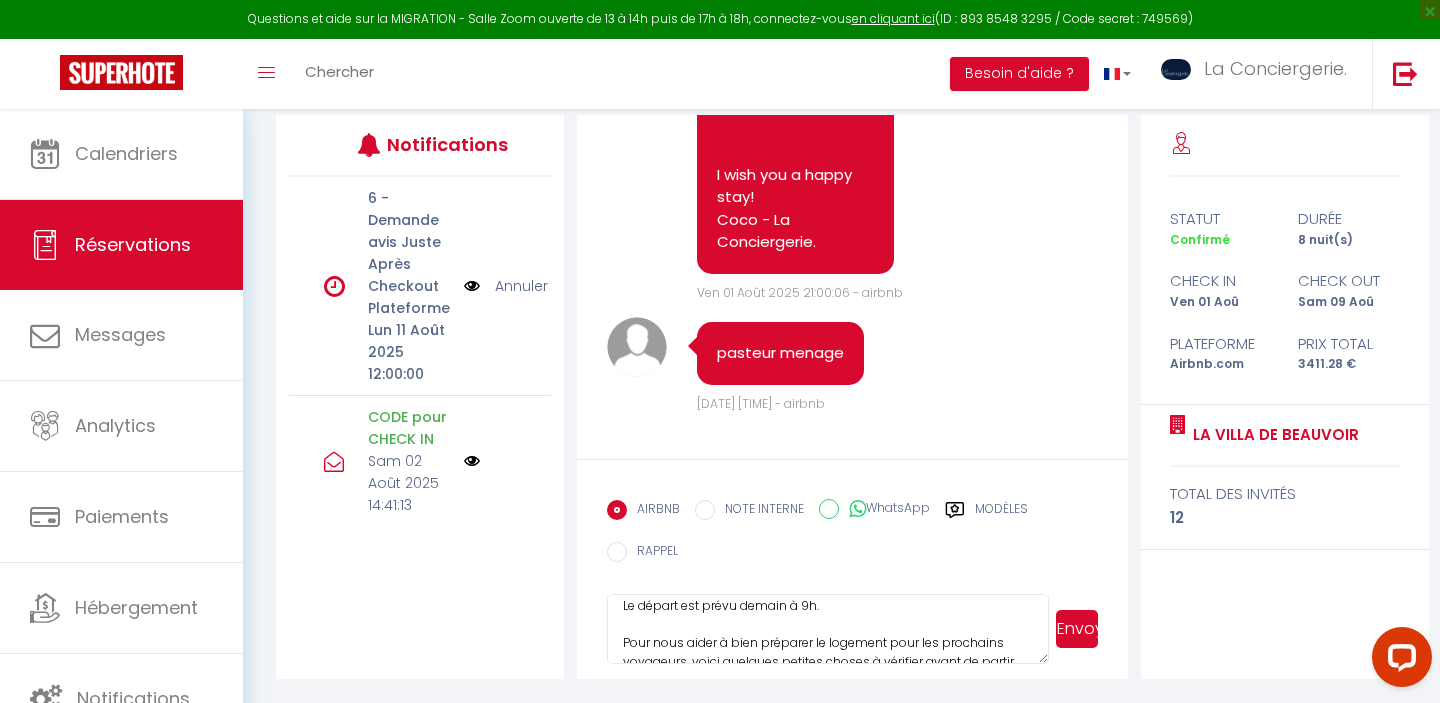 click on "Bonsoir [FIRST],
J’espère que votre séjour à La Villa Beauvoir s'est bien déroulé!
Merci encore pour votre confiance.
🔔 Petit rappel :
Le départ est prévu demain à 9h.
Pour nous aider à bien préparer le logement pour les prochains voyageurs, voici quelques petites choses à vérifier avant de partir (aucune obligation..): 1  - Faire la vaisselle
2 - Défaire les lits (mettre draps et serviettes en tas dans un coin)
3 - Eteindre les radiateurs
4 - Sortir vos poubelles dans les bacs jaunes et gris ( dans la cour ou dans la rue)
5 - Remettre les clés dans la boîte à clés numéro 1 : [KEY_CODE]
6 - Envoyez-moi un message à votre départ : [PHONE]
Merci encore, et au plaisir de vous accueillir une prochaine fois !
Bien à vous,
Coco et l'équipe de La Conciergerie." at bounding box center [827, 629] 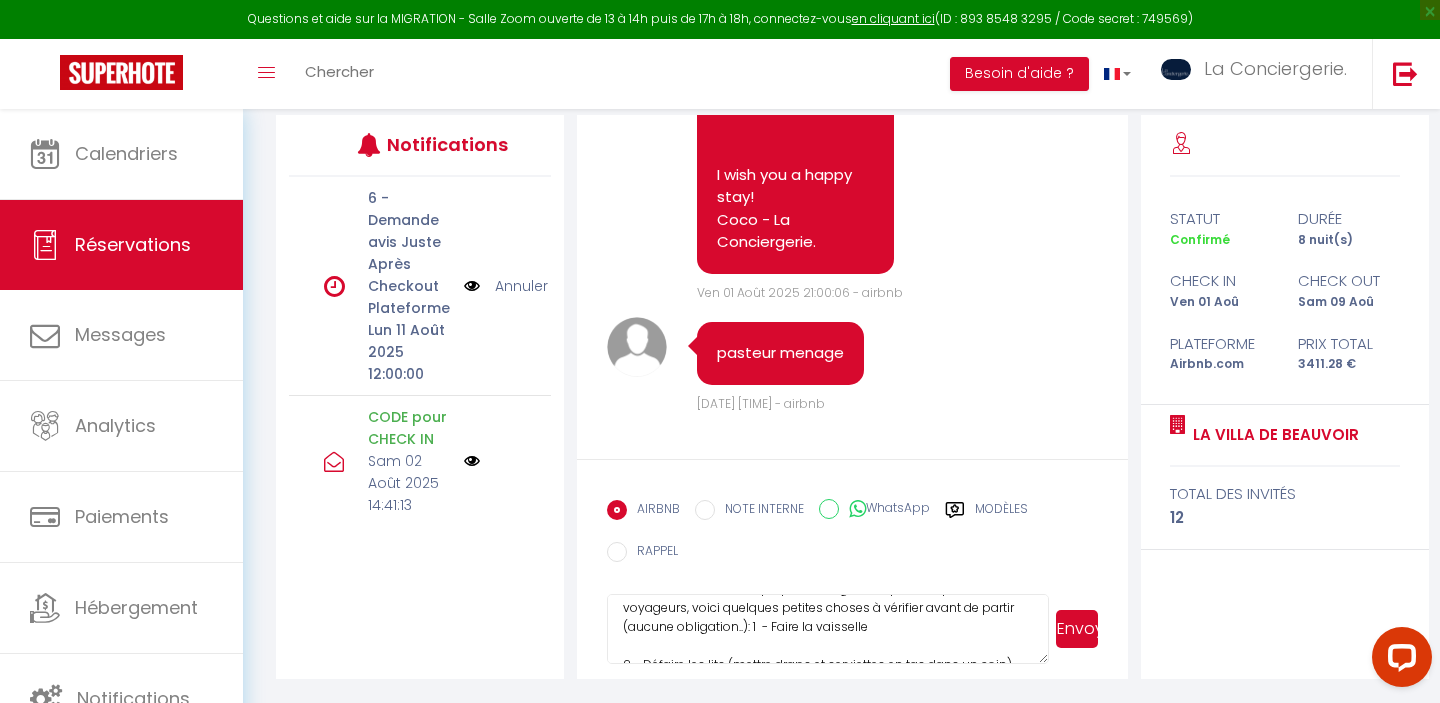 scroll, scrollTop: 403, scrollLeft: 0, axis: vertical 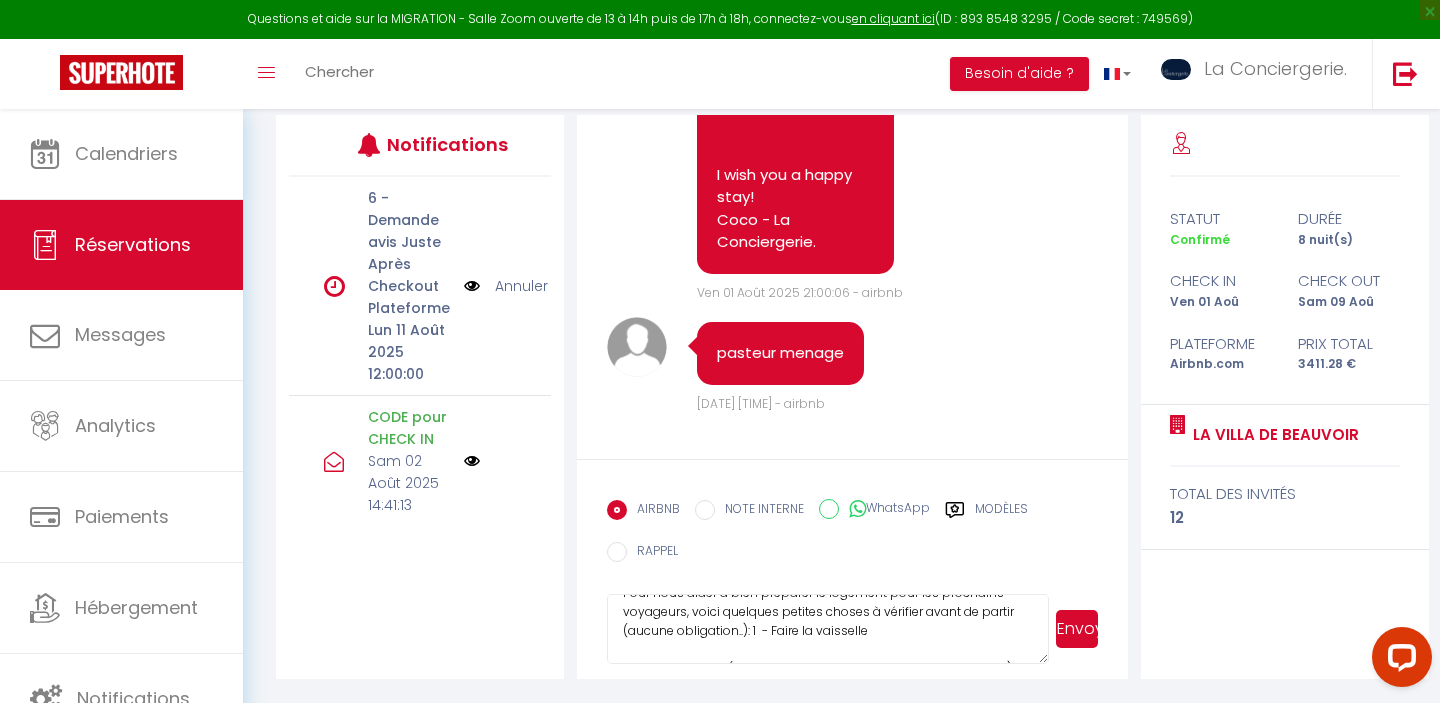 click on "Bonsoir [FIRST],
J’espère que votre séjour à La Villa Beauvoir s'est bien déroulé!
Merci encore pour votre confiance.
🔔 Petit rappel :
Le départ est prévu demain à 9h.
Pour nous aider à bien préparer le logement pour les prochains voyageurs, voici quelques petites choses à vérifier avant de partir (aucune obligation..): 1  - Faire la vaisselle
2 - Défaire les lits (mettre draps et serviettes en tas dans un coin)
3 - Eteindre les radiateurs
4 - Sortir vos poubelles dans les bacs jaunes et gris ( dans la cour ou dans la rue)
5 - Remettre les clés dans la boîte à clés numéro 1 : [KEY_CODE]
6 - Envoyez-moi un message à votre départ : [PHONE]
Merci encore, et au plaisir de vous accueillir une prochaine fois !
Bien à vous,
Coco et l'équipe de La Conciergerie." at bounding box center [827, 629] 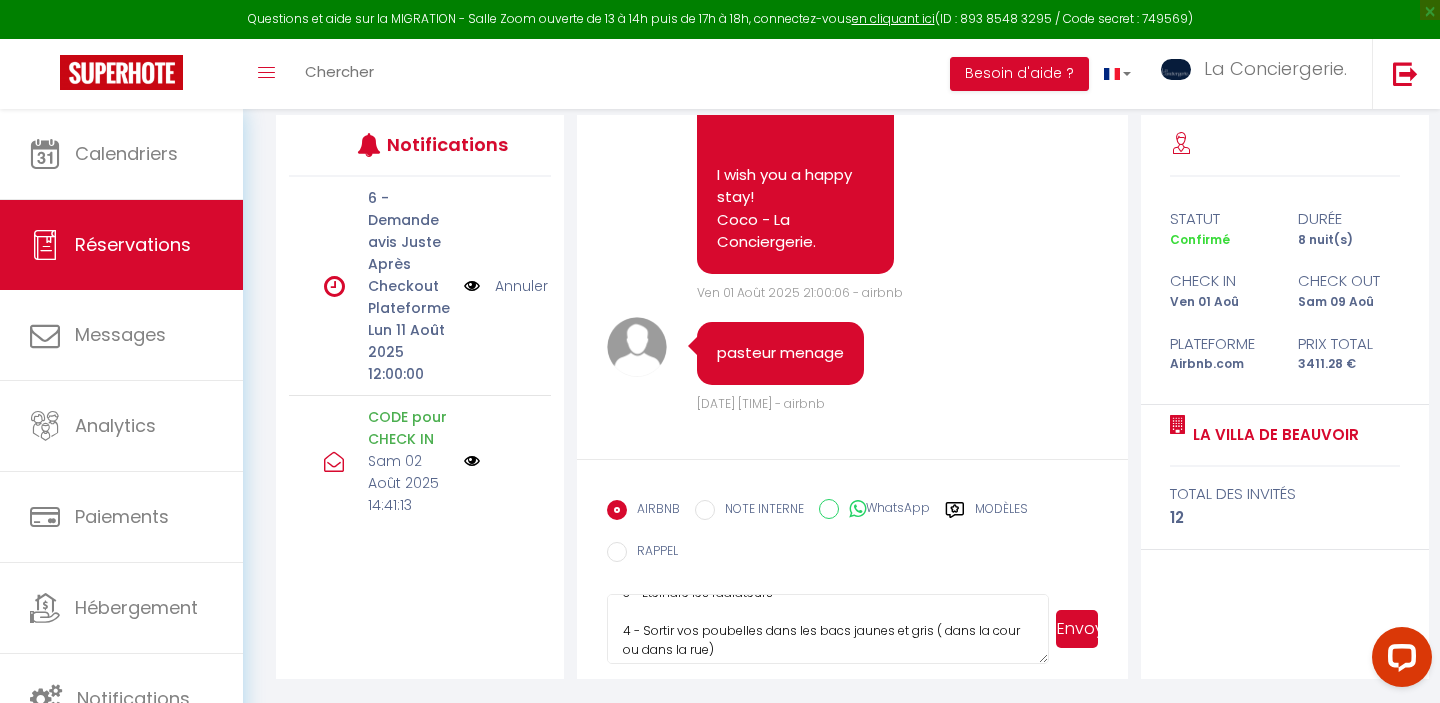 scroll, scrollTop: 536, scrollLeft: 0, axis: vertical 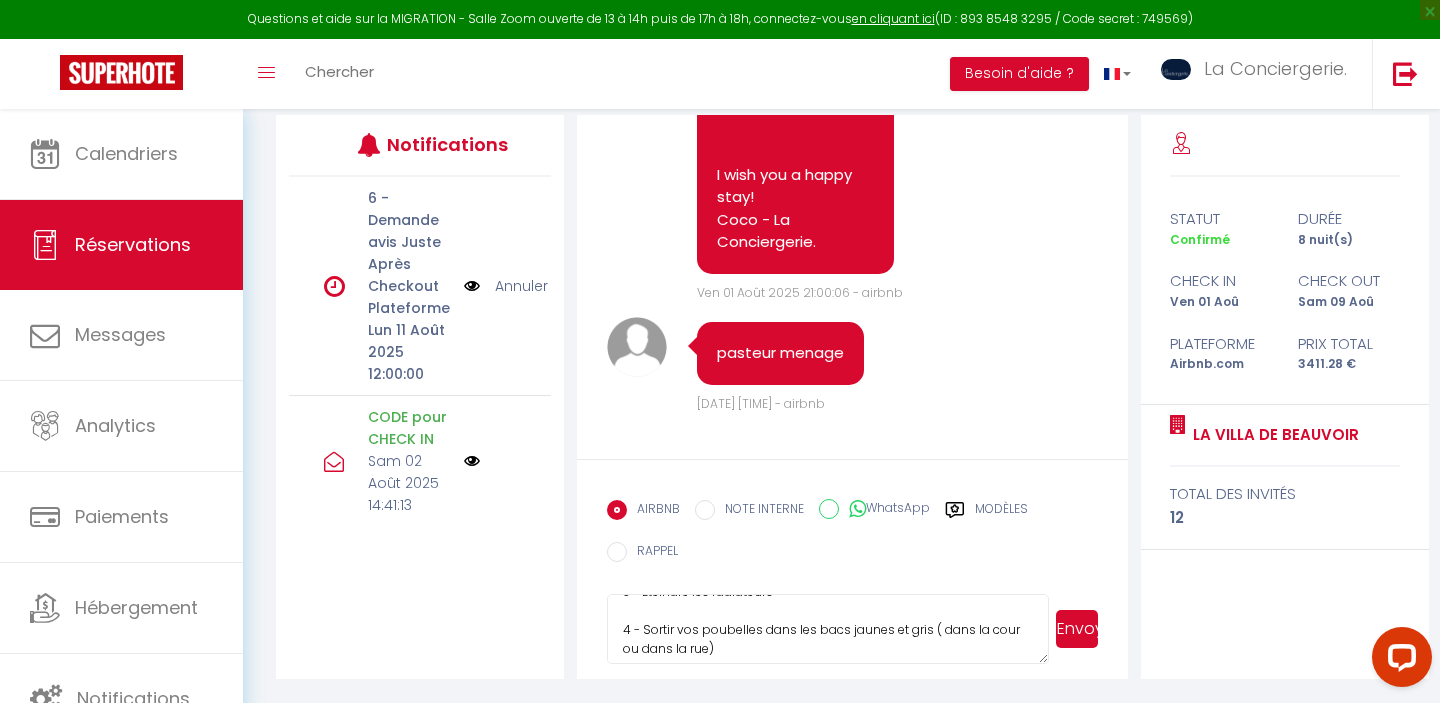 click on "Bonsoir Sam,
J’espère que votre séjour à La Villa Beauvoir s'est bien déroulé!
Merci encore pour votre confiance.
🔔 Petit rappel :
Le départ est prévu demain à 9h.
Pour nous aider à bien préparer le logement pour les prochains voyageurs, voici quelques petites choses à vérifier avant de partir (aucune obligation..):
1  - Faire la vaisselle
2 - Défaire les lits (mettre draps et serviettes en tas dans un coin)
3 - Eteindre les radiateurs
4 - Sortir vos poubelles dans les bacs jaunes et gris ( dans la cour ou dans la rue)
5 - Remettre les clés dans la boîte à clés numéro 1 : [KEY_CODE]
Merci encore, et au plaisir de vous accueillir une prochaine fois !
Bien à vous,
Coco et l'équipe de La Conciergerie." at bounding box center (827, 629) 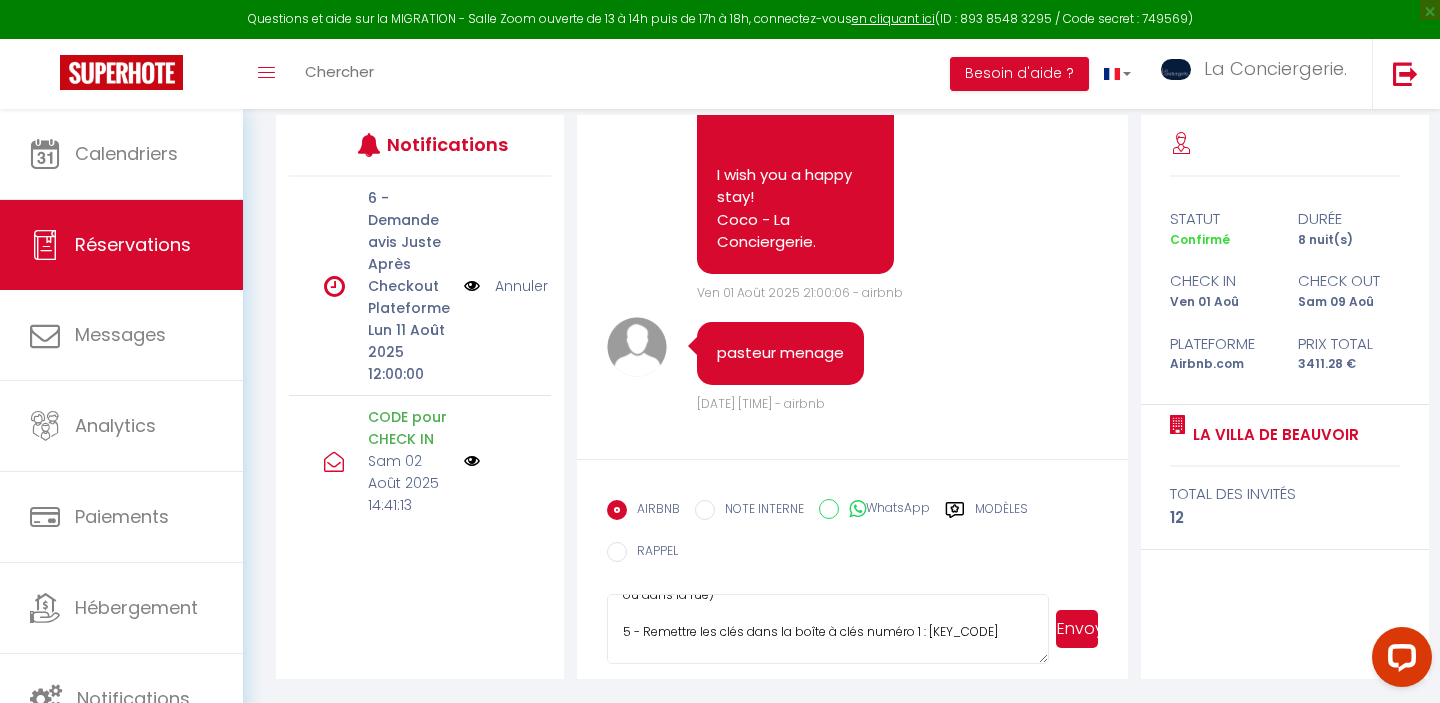 scroll, scrollTop: 535, scrollLeft: 0, axis: vertical 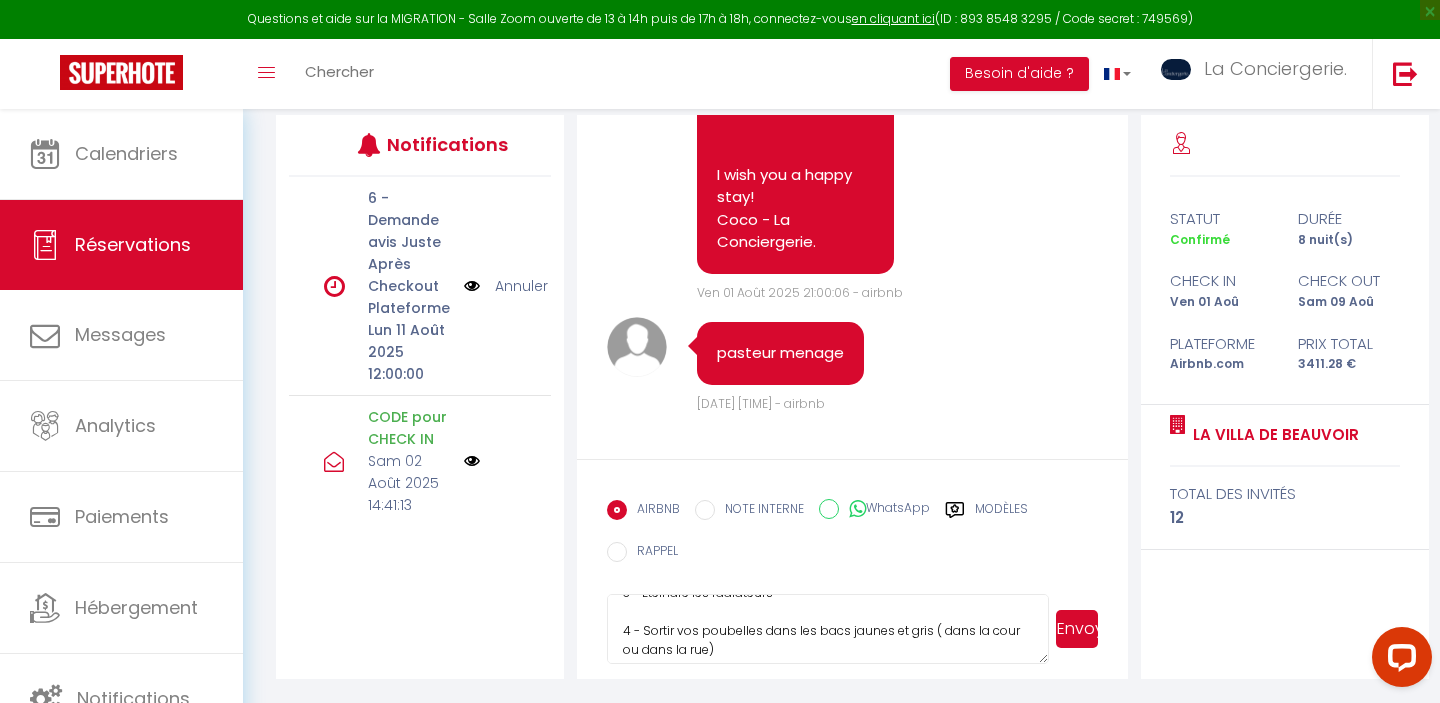 drag, startPoint x: 692, startPoint y: 648, endPoint x: 1015, endPoint y: 632, distance: 323.39606 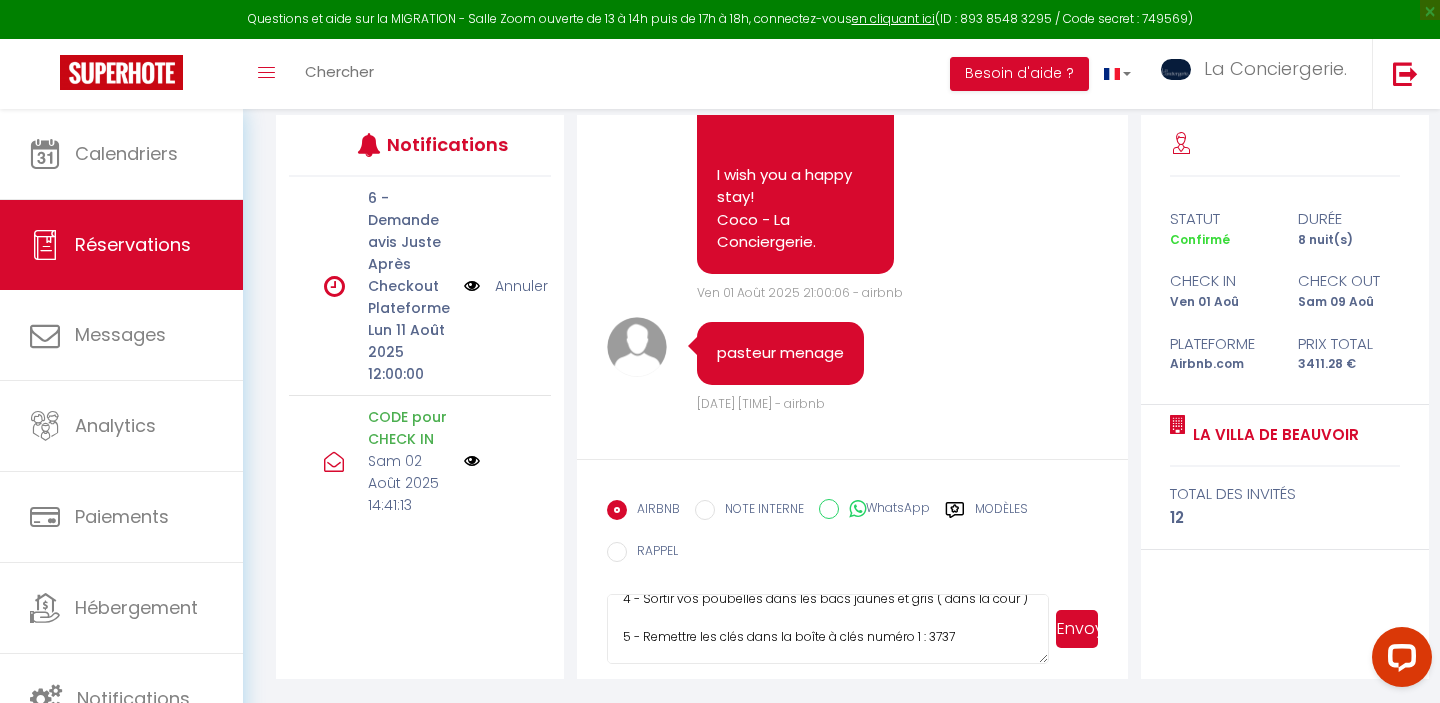 scroll, scrollTop: 576, scrollLeft: 0, axis: vertical 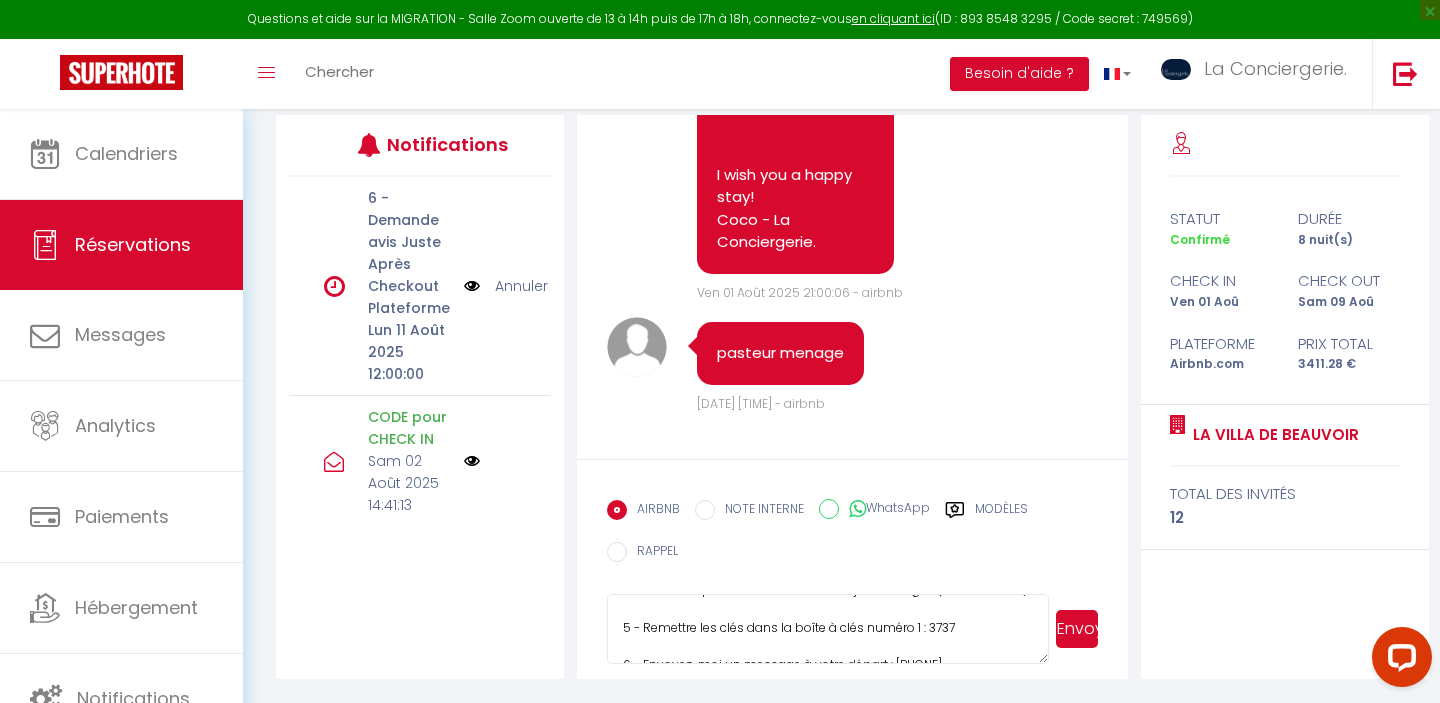 click on "Bonsoir [FIRST],
J’espère que votre séjour à La Villa Beauvoir s'est bien déroulé!
Merci encore pour votre confiance.
🔔 Petit rappel :
Le départ est prévu demain à 9h.
Pour nous aider à bien préparer le logement pour les prochains voyageurs, voici quelques petites choses à vérifier avant de partir (aucune obligation..):
1  - Faire la vaisselle
2 - Défaire les lits (mettre draps et serviettes en tas dans un coin)
3 - Eteindre les radiateurs
4 - Sortir vos poubelles dans les bacs jaunes et gris ( dans la cour )
5 - Remettre les clés dans la boîte à clés numéro 1 : 3737
6 - Envoyez-moi un message à votre départ : [PHONE]
Merci encore, et au plaisir de vous accueillir une prochaine fois !
Bien à vous,
Coco et l'équipe de La Conciergerie." at bounding box center (827, 629) 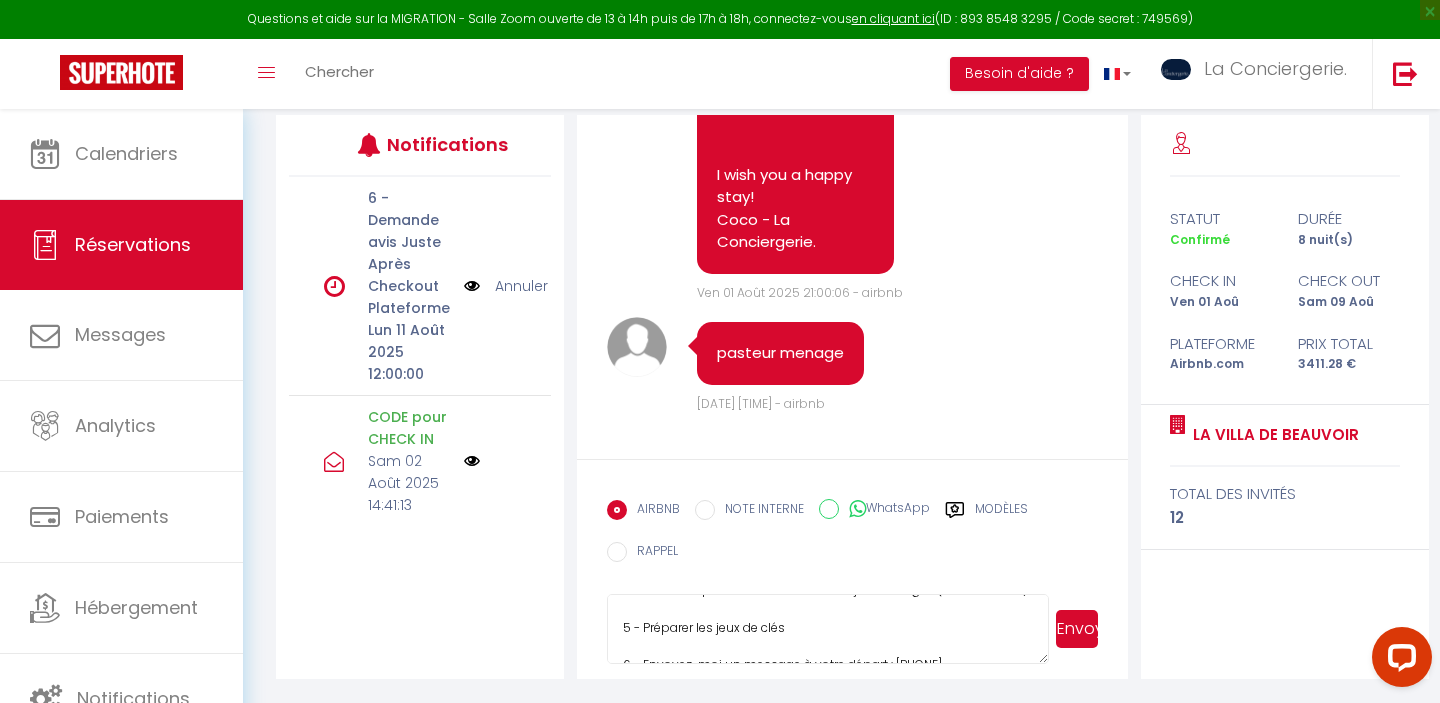 click on "Bonsoir [FIRST],
J’espère que votre séjour à La Villa Beauvoir s'est bien déroulé!
Merci encore pour votre confiance.
🔔 Petit rappel :
Le départ est prévu demain à 9h.
Pour nous aider à bien préparer le logement pour les prochains voyageurs, voici quelques petites choses à vérifier avant de partir (aucune obligation..):
1  - Faire la vaisselle
2 - Défaire les lits (mettre draps et serviettes en tas dans un coin)
3 - Eteindre les radiateurs
4 - Sortir vos poubelles dans les bacs jaunes et gris ( dans la cour )
5 - Préparer les jeux de clés
6 - Envoyez-moi un message à votre départ : [PHONE]
Merci encore, et au plaisir de vous accueillir une prochaine fois !
Bien à vous,
Coco et l'équipe de La Conciergerie." at bounding box center (827, 629) 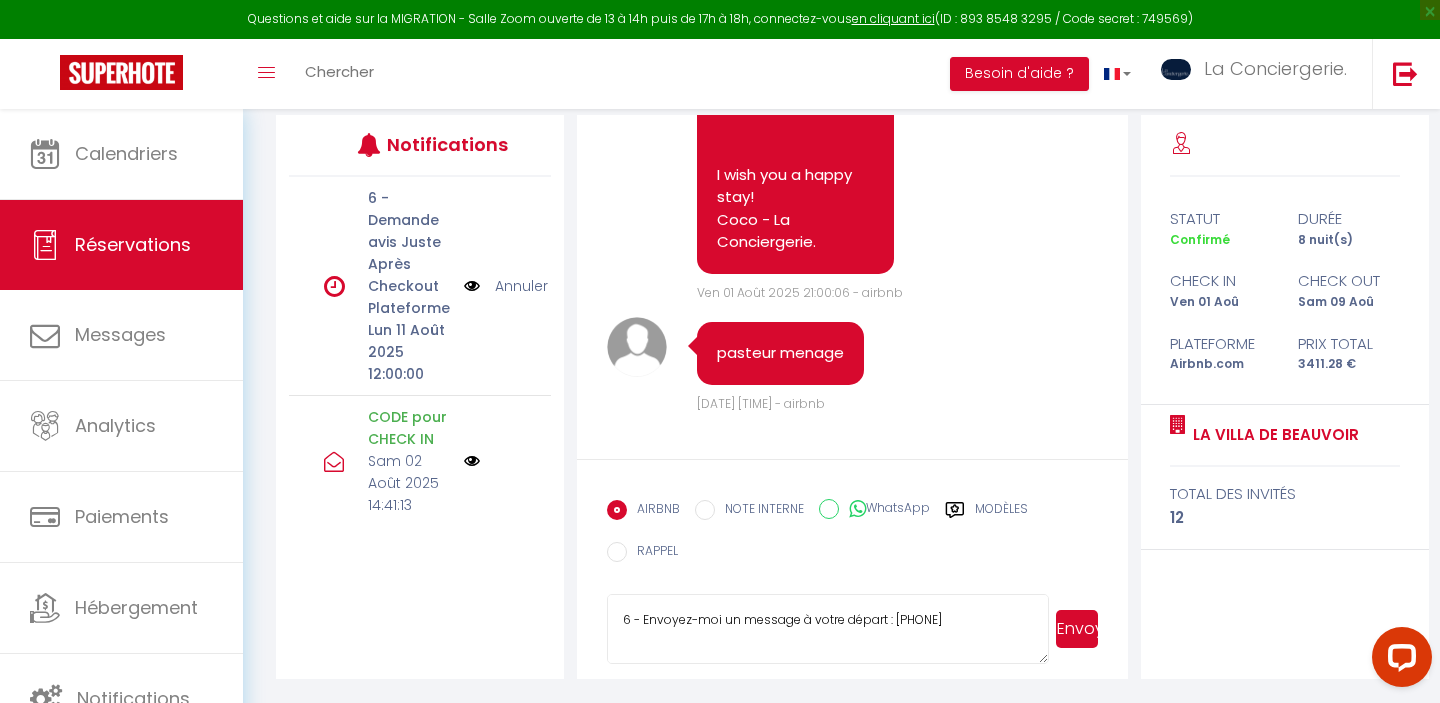 scroll, scrollTop: 622, scrollLeft: 0, axis: vertical 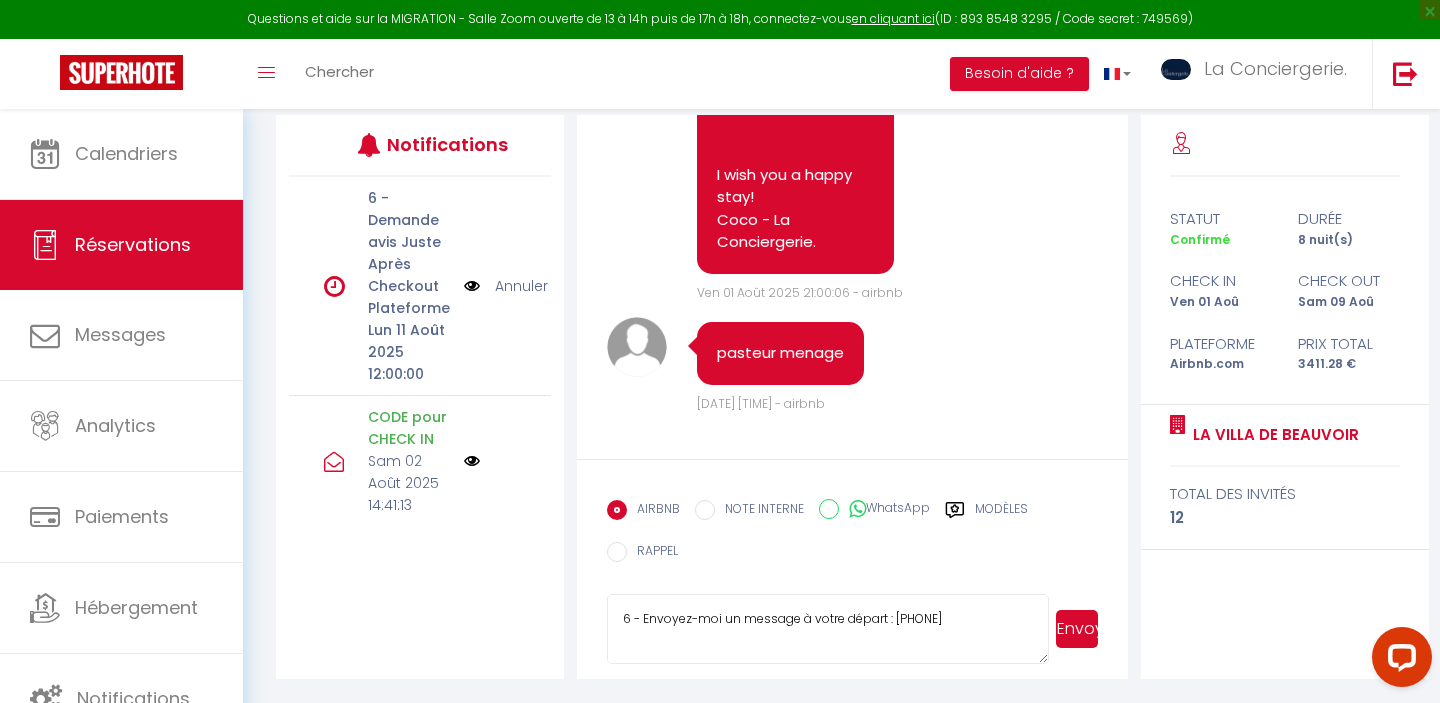 drag, startPoint x: 974, startPoint y: 618, endPoint x: 625, endPoint y: 627, distance: 349.11603 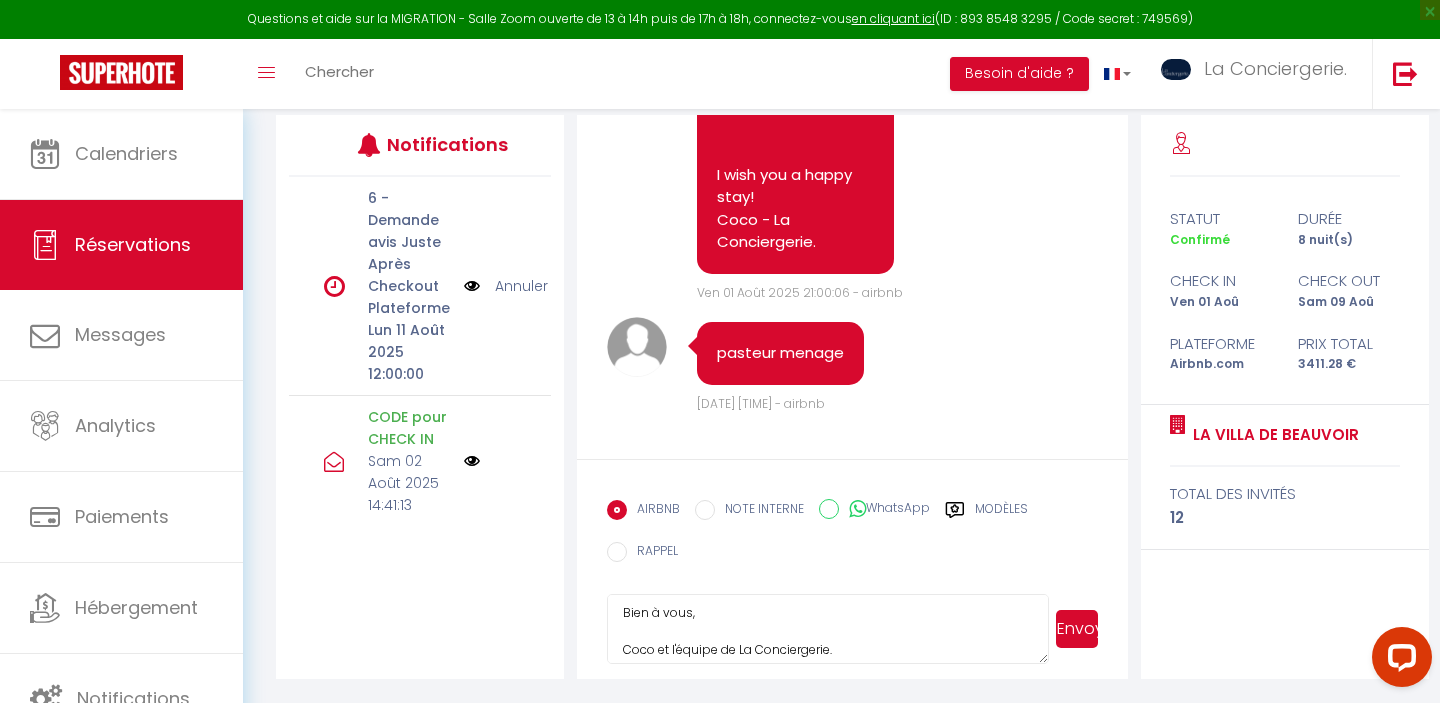 scroll, scrollTop: 848, scrollLeft: 0, axis: vertical 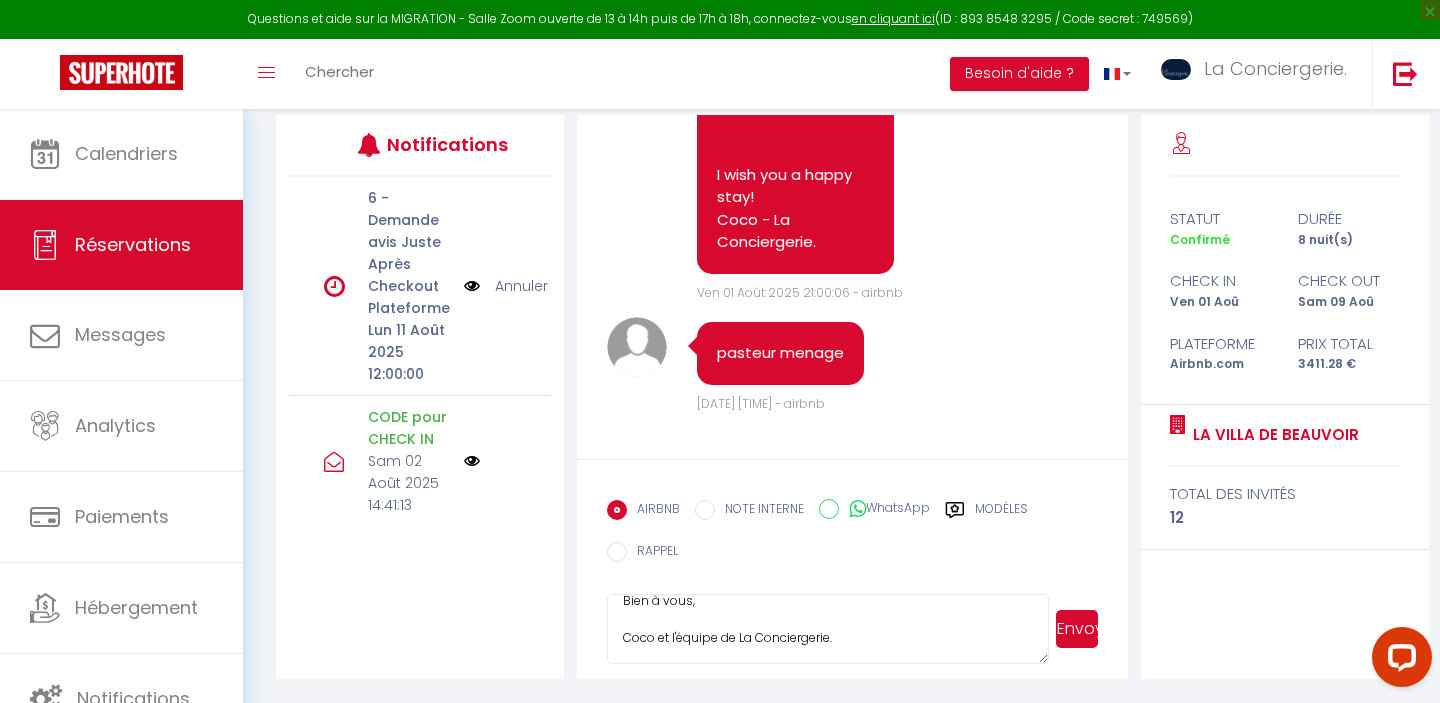 type on "Bonsoir Sam,
J’espère que votre séjour à La Villa Beauvoir s'est bien déroulé!
Merci encore pour votre confiance.
🔔 Petit rappel :
Le départ est prévu demain à 9h.
Pour nous aider à bien préparer le logement pour les prochains voyageurs, voici quelques petites choses à vérifier avant de partir (aucune obligation..):
1  - Faire la vaisselle
2 - Défaire les lits (mettre draps et serviettes en tas dans un coin)
3 - Eteindre les radiateurs
4 - Sortir vos poubelles dans les bacs jaunes et gris ( dans la cour )
5 - Préparer les jeux de clés
Merci encore, et au plaisir de vous accueillir une prochaine fois !
Bien à vous,
Coco et l'équipe de La Conciergerie." 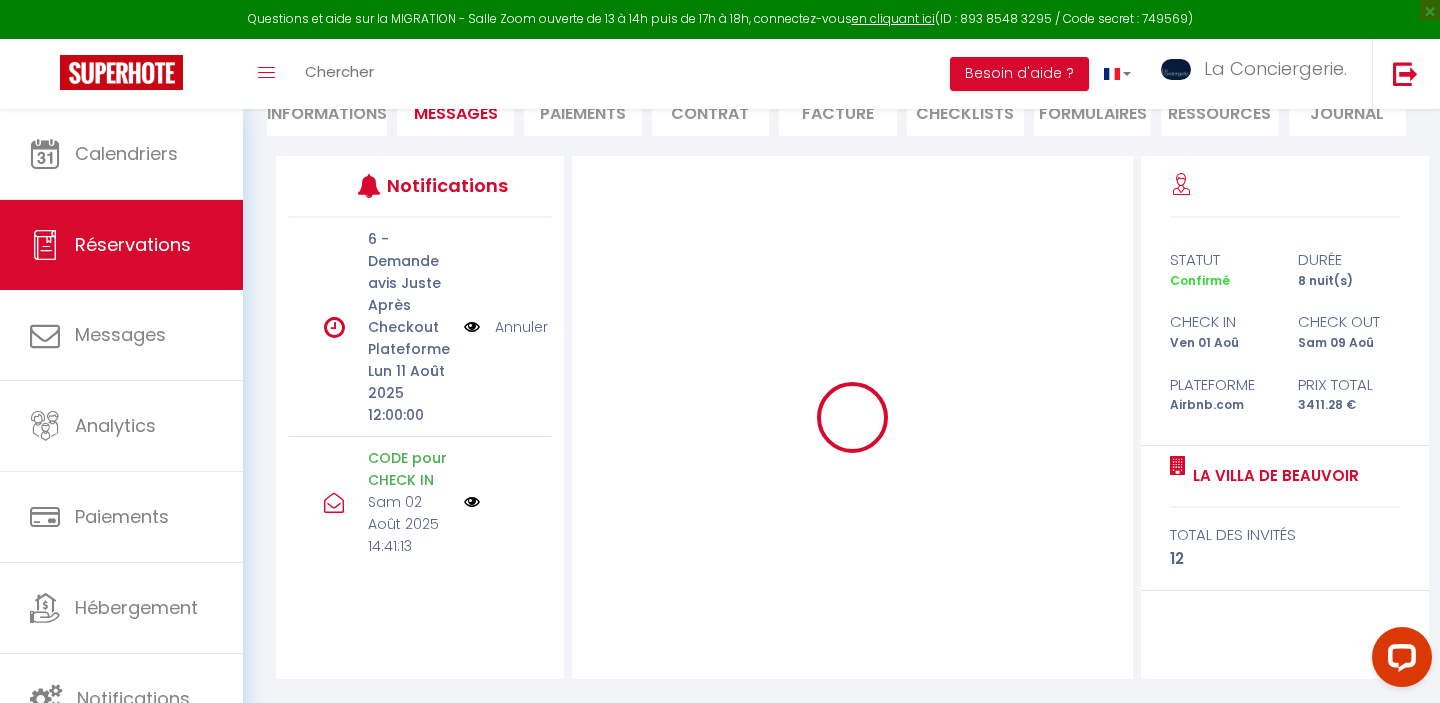 scroll, scrollTop: 299, scrollLeft: 0, axis: vertical 